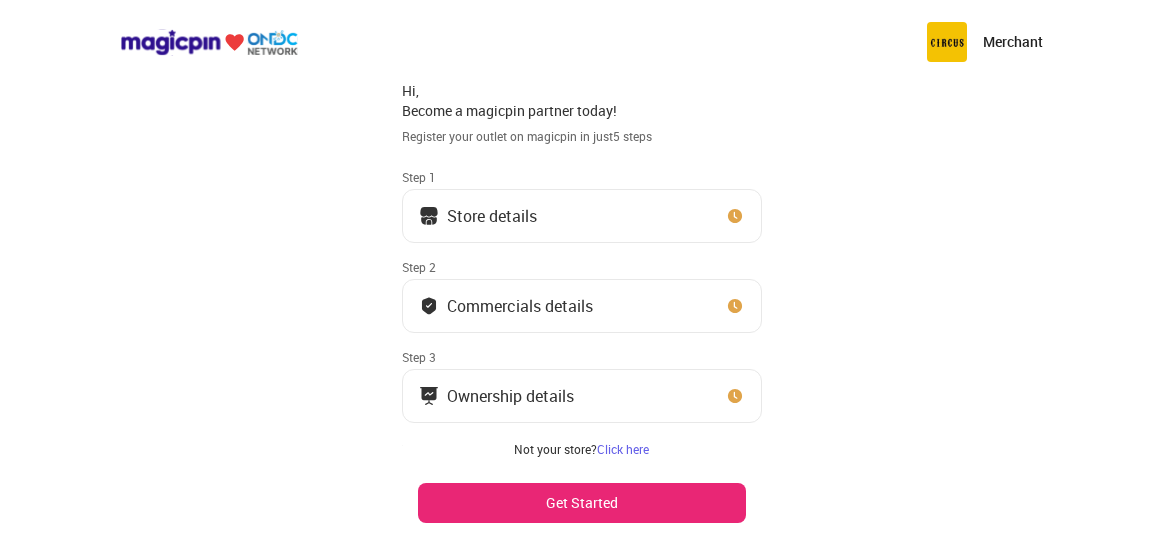 scroll, scrollTop: 0, scrollLeft: 0, axis: both 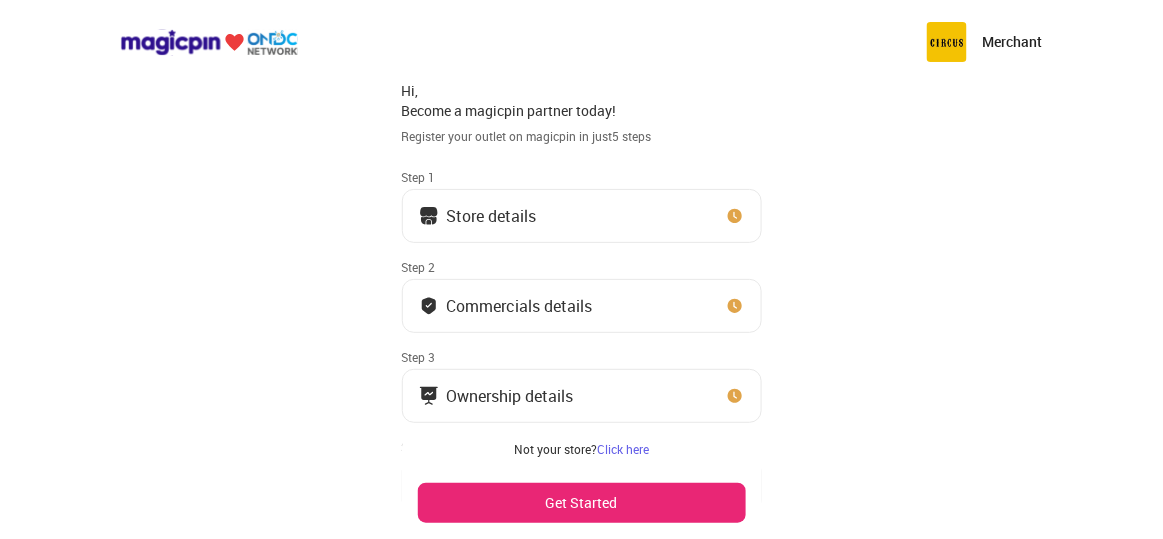 click on "Store details" at bounding box center (582, 216) 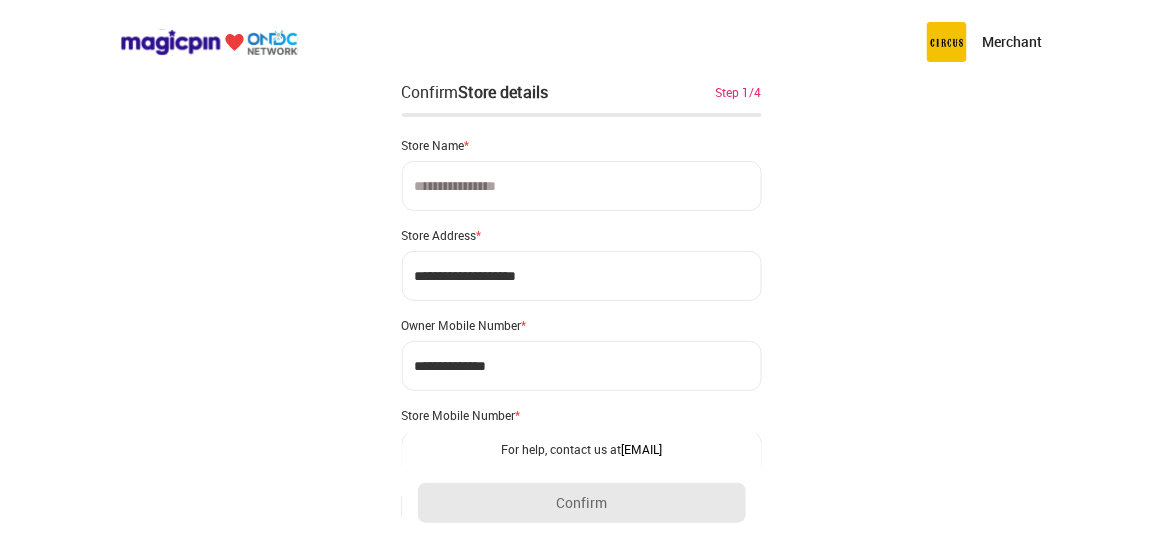 click at bounding box center (582, 186) 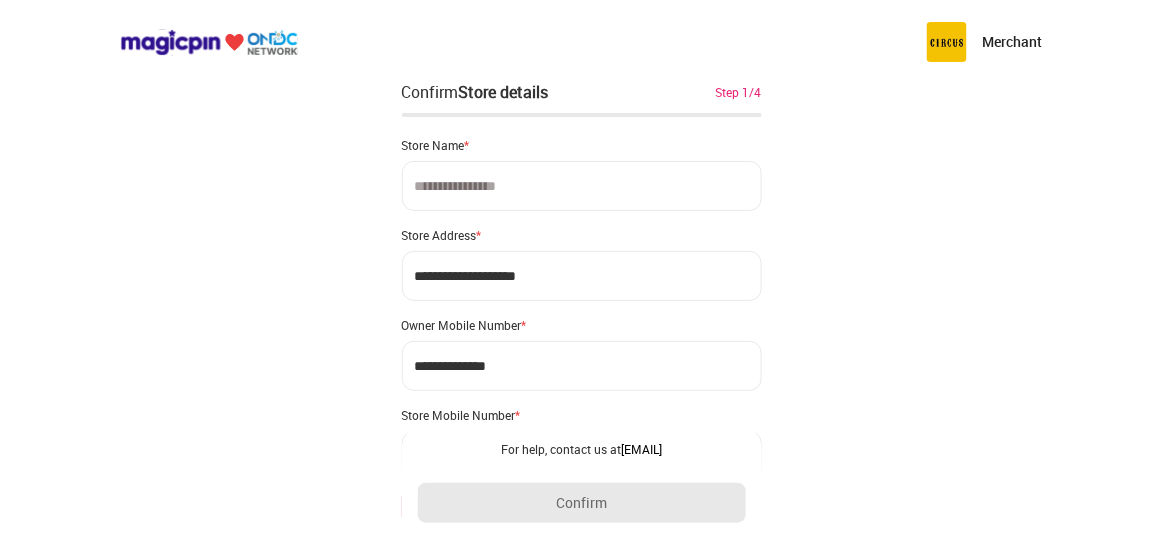 paste on "[CREDIT CARD]" 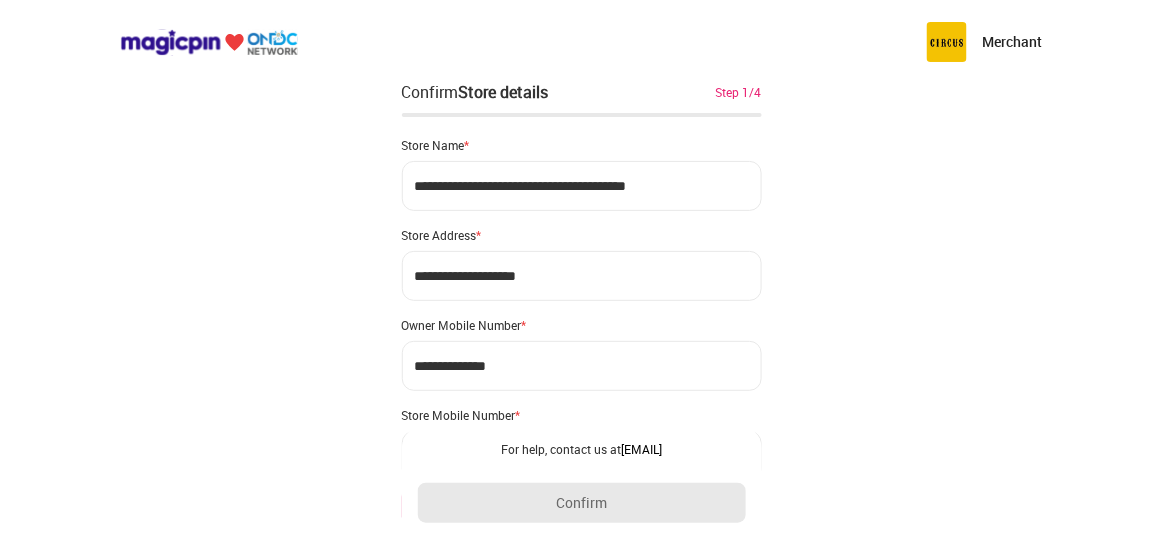 type on "[CREDIT CARD]" 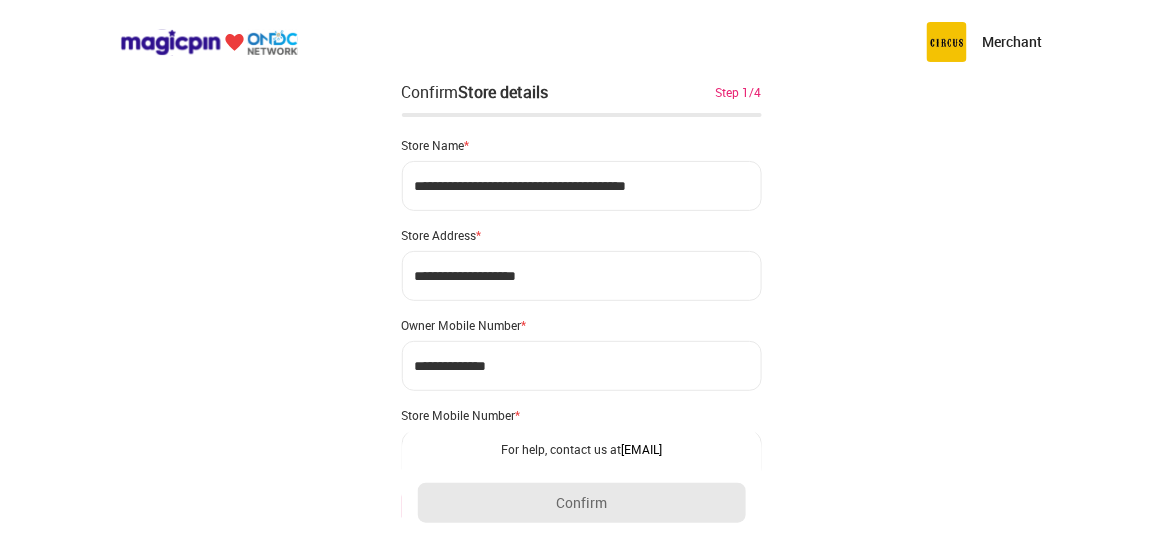 drag, startPoint x: 555, startPoint y: 269, endPoint x: 408, endPoint y: 251, distance: 148.09795 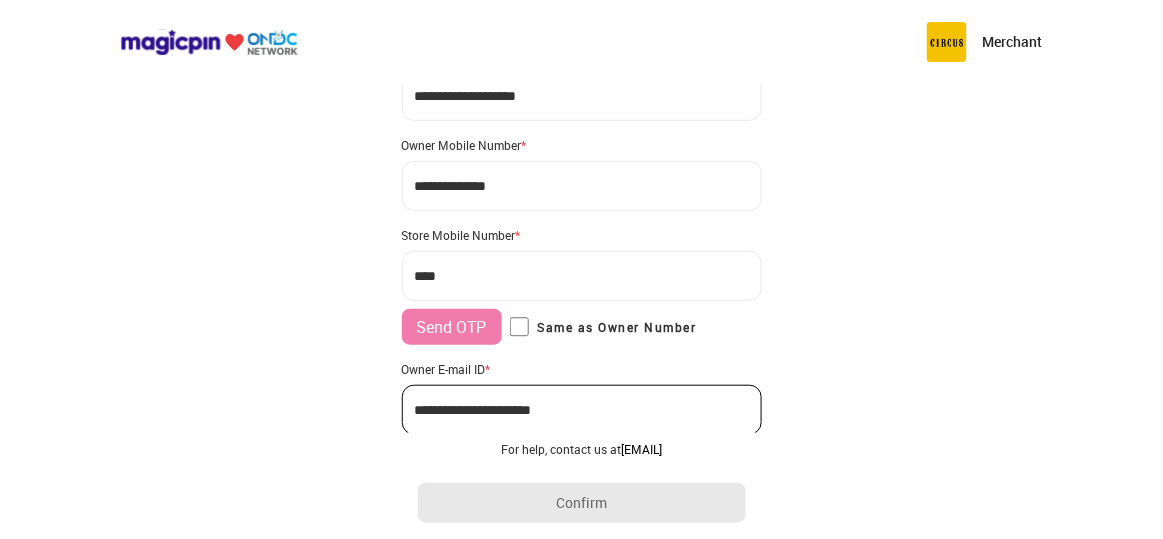 scroll, scrollTop: 175, scrollLeft: 0, axis: vertical 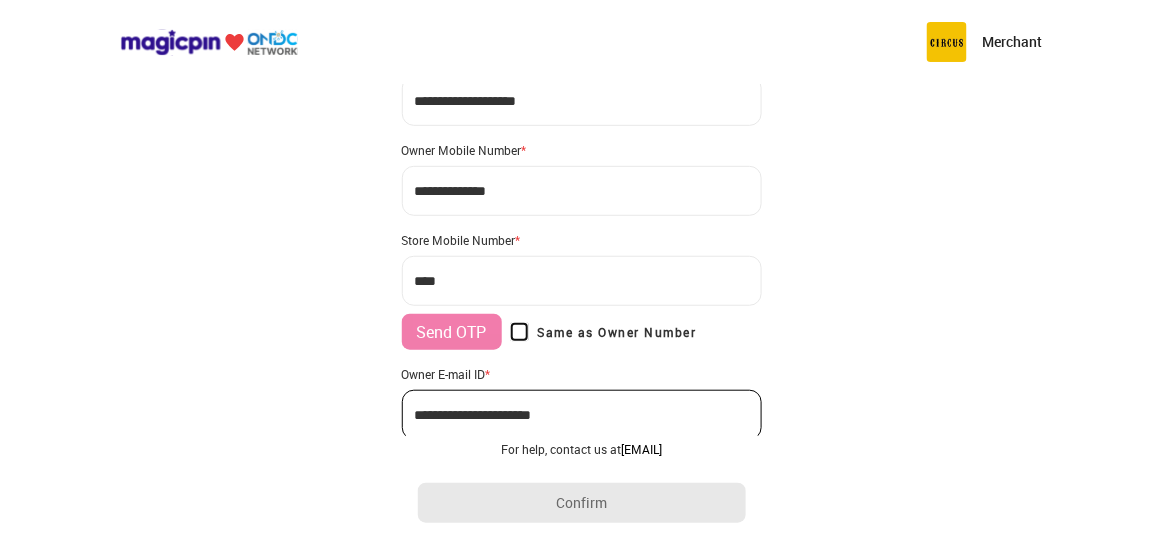 type on "**********" 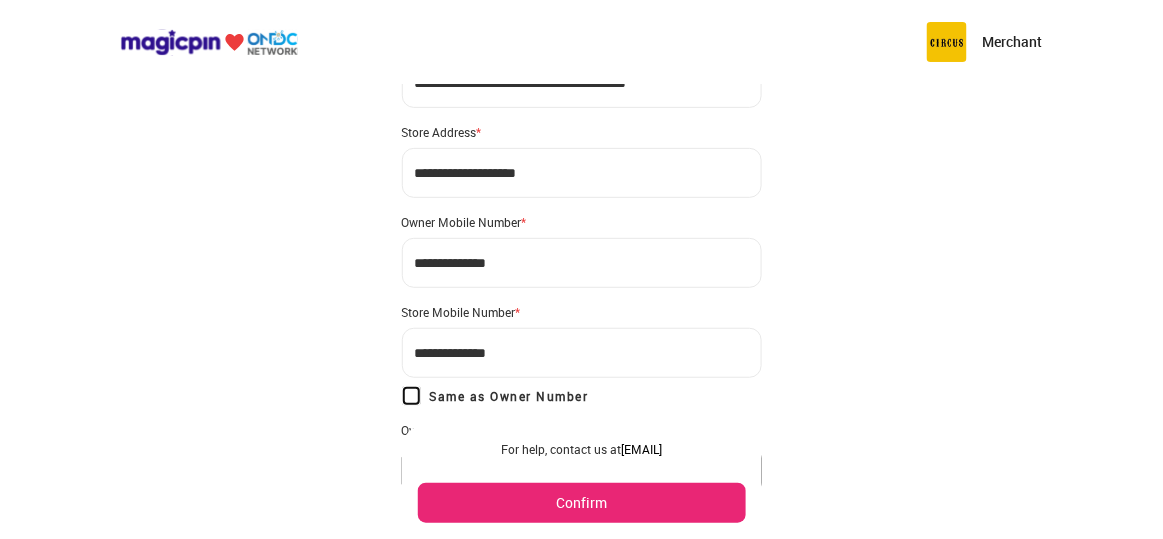 scroll, scrollTop: 0, scrollLeft: 0, axis: both 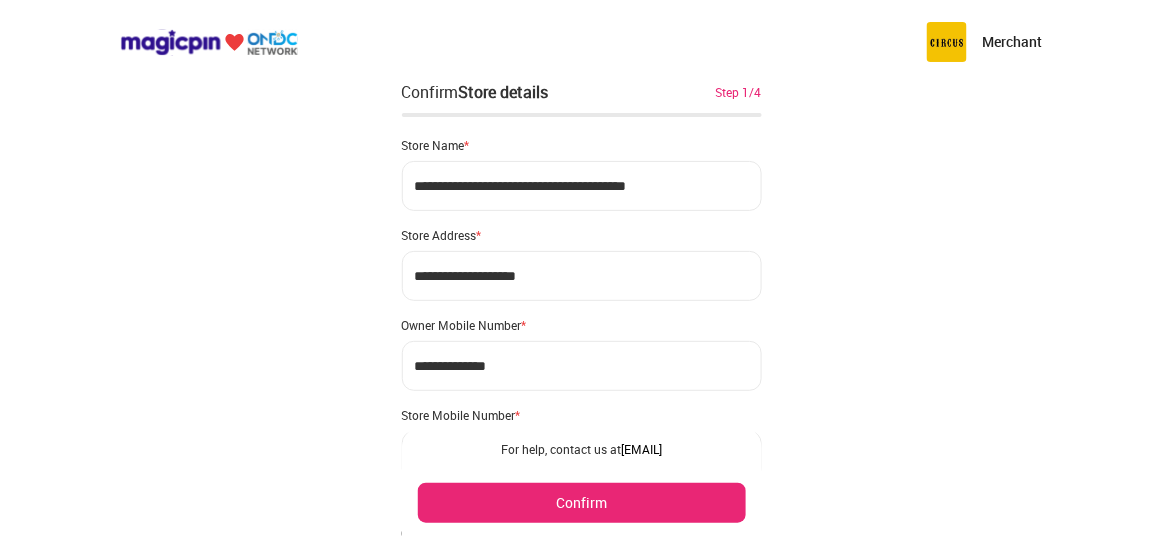 drag, startPoint x: 549, startPoint y: 269, endPoint x: 400, endPoint y: 273, distance: 149.05368 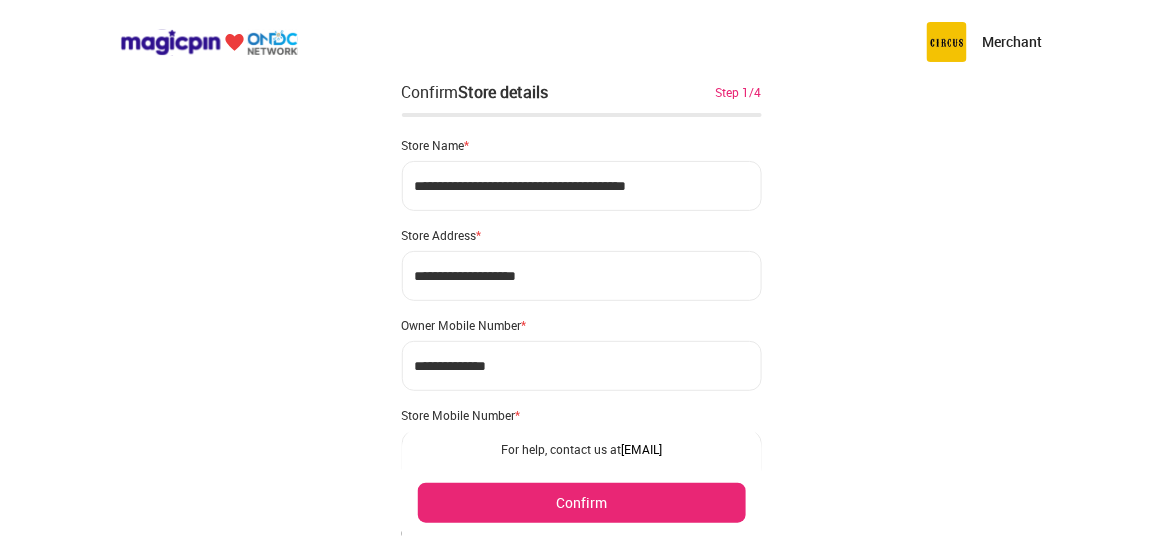 click on "**********" at bounding box center [582, 276] 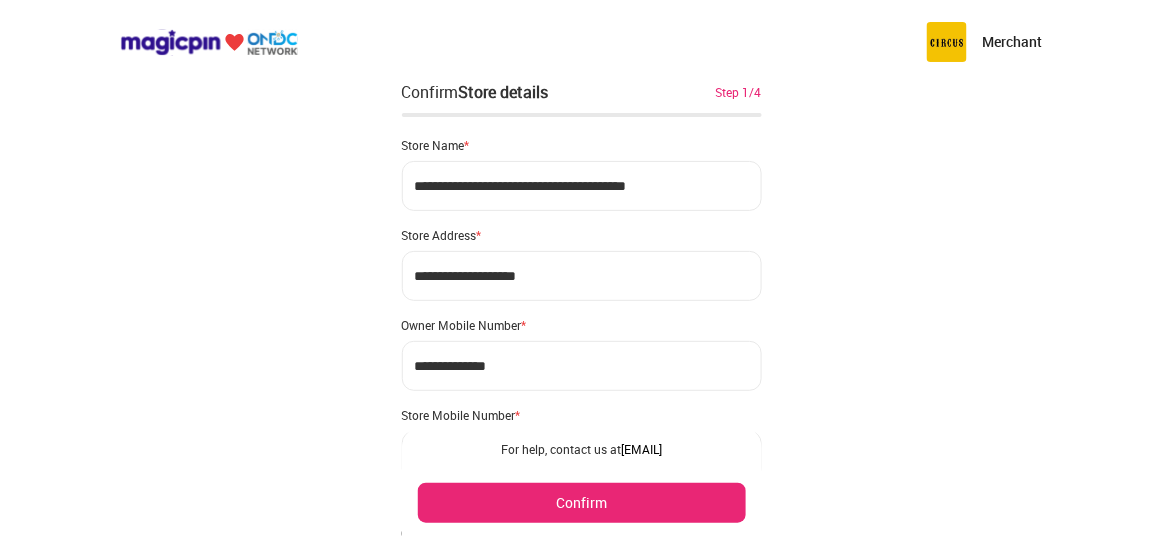 type on "**********" 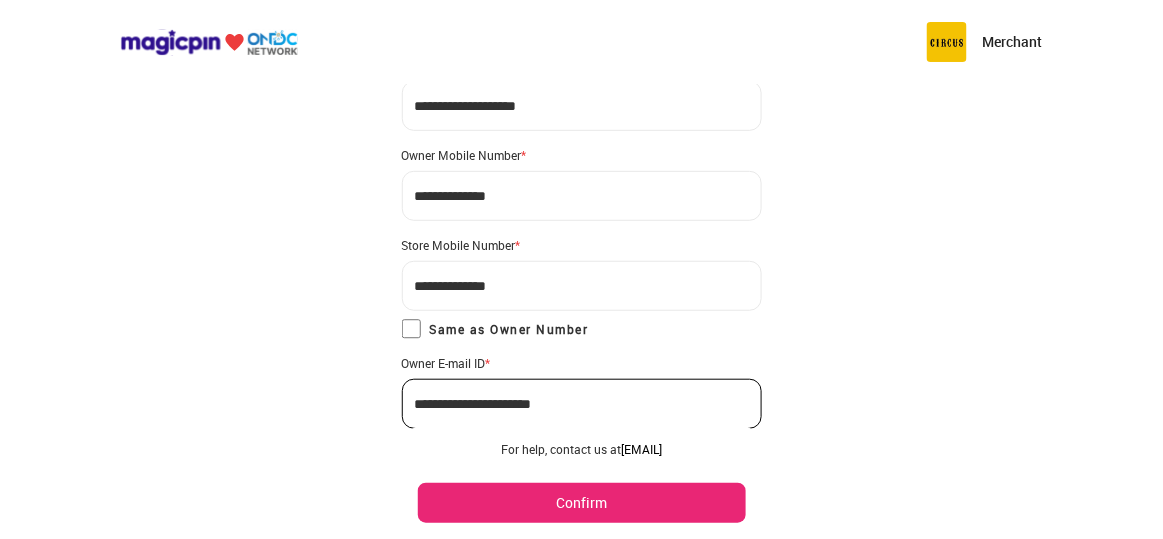 scroll, scrollTop: 196, scrollLeft: 0, axis: vertical 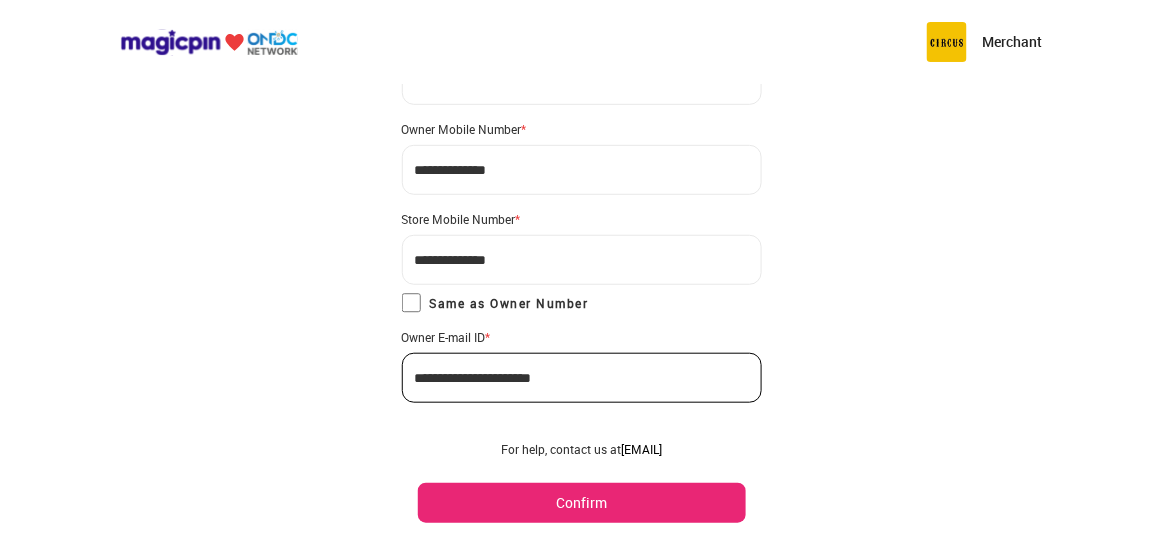 click on "Confirm" at bounding box center [582, 503] 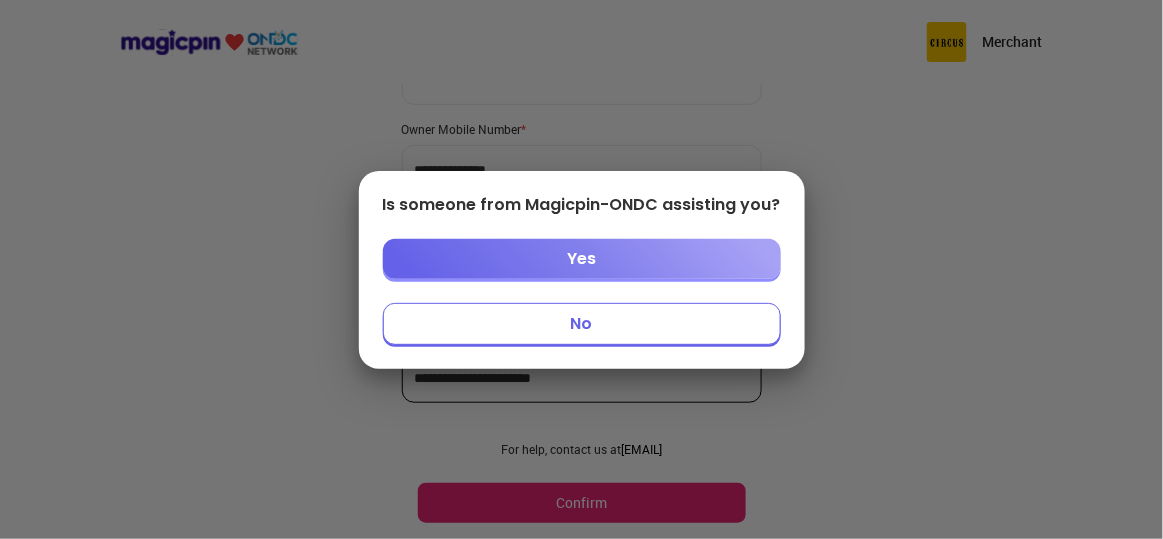 click on "Yes" at bounding box center [582, 259] 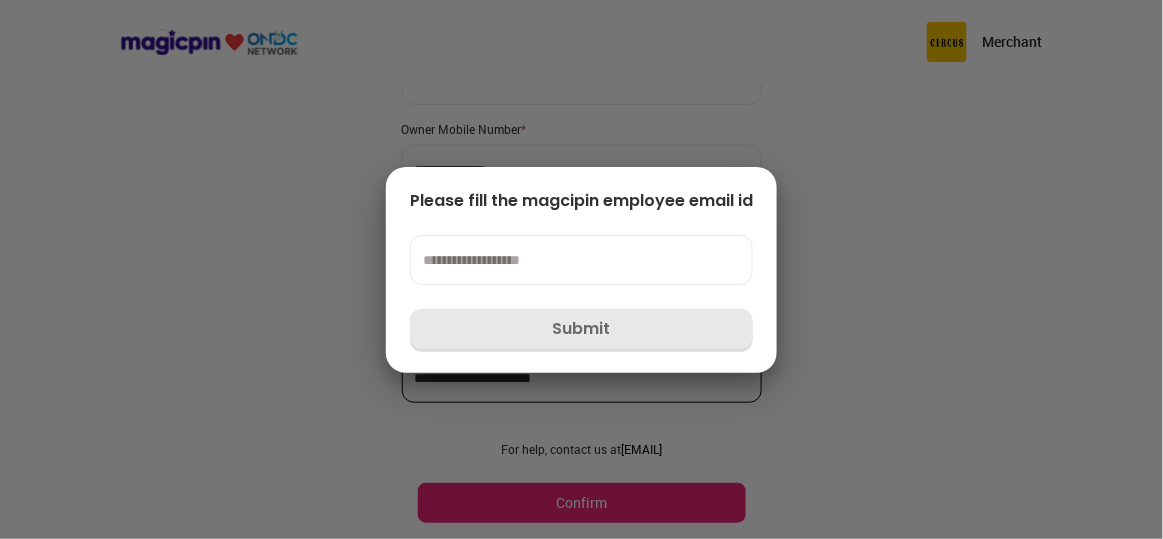 click at bounding box center (581, 260) 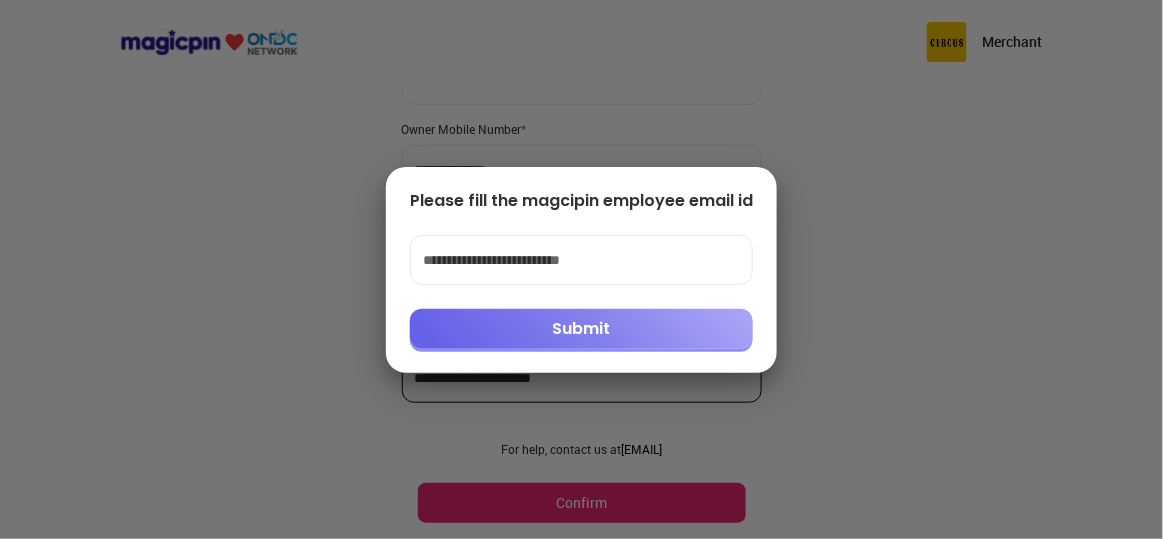 type on "**********" 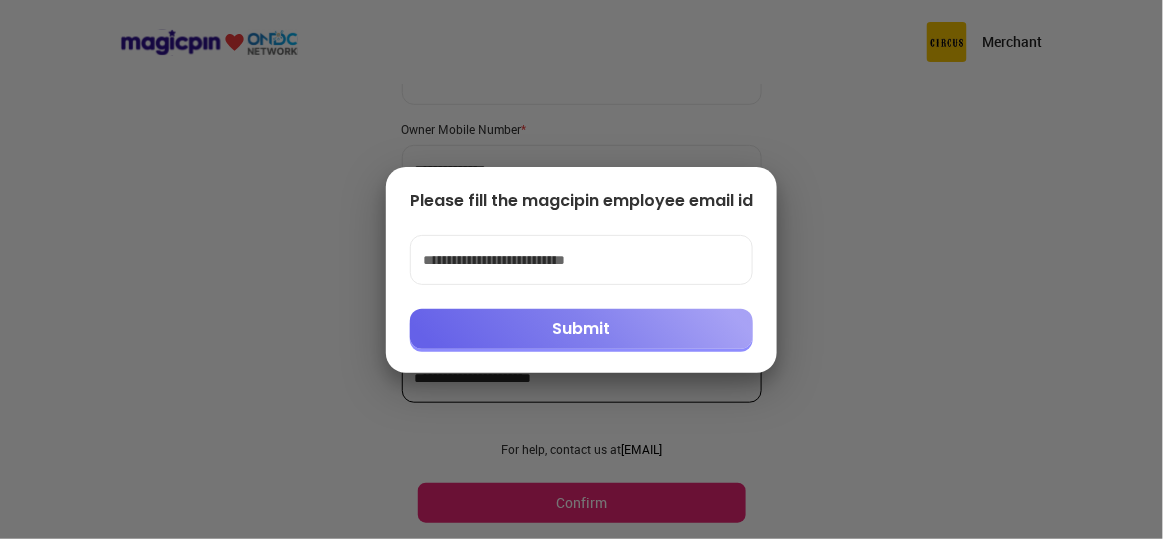 click on "Submit" at bounding box center (581, 329) 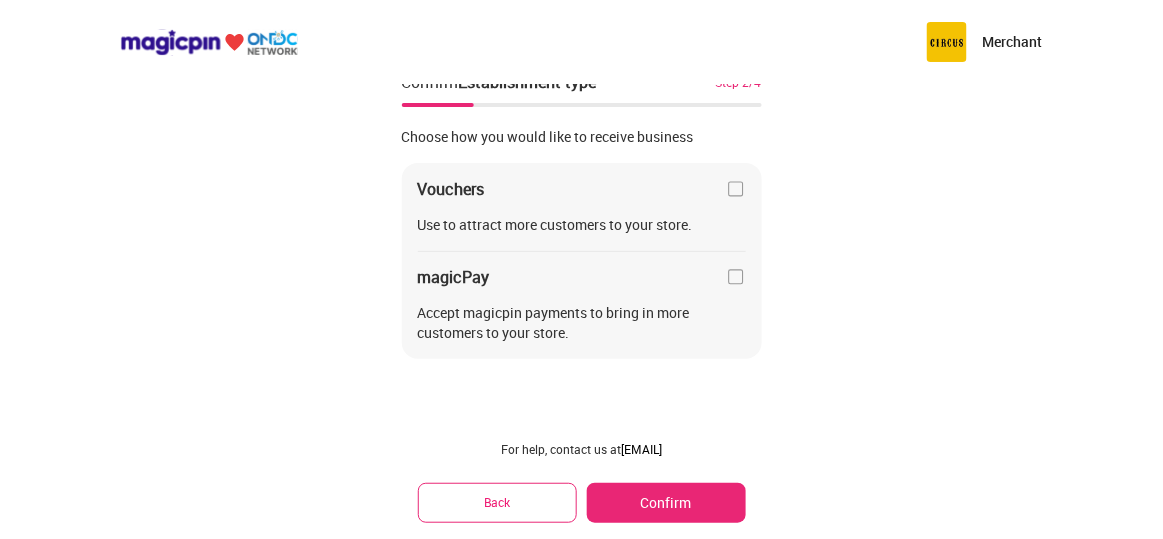 scroll, scrollTop: 9, scrollLeft: 0, axis: vertical 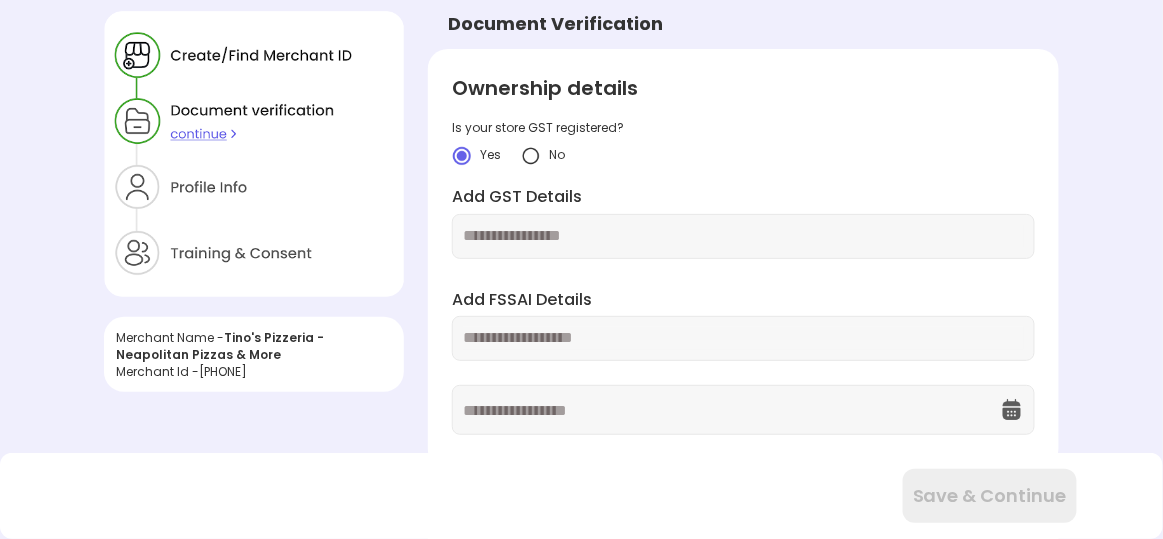 click at bounding box center [743, 236] 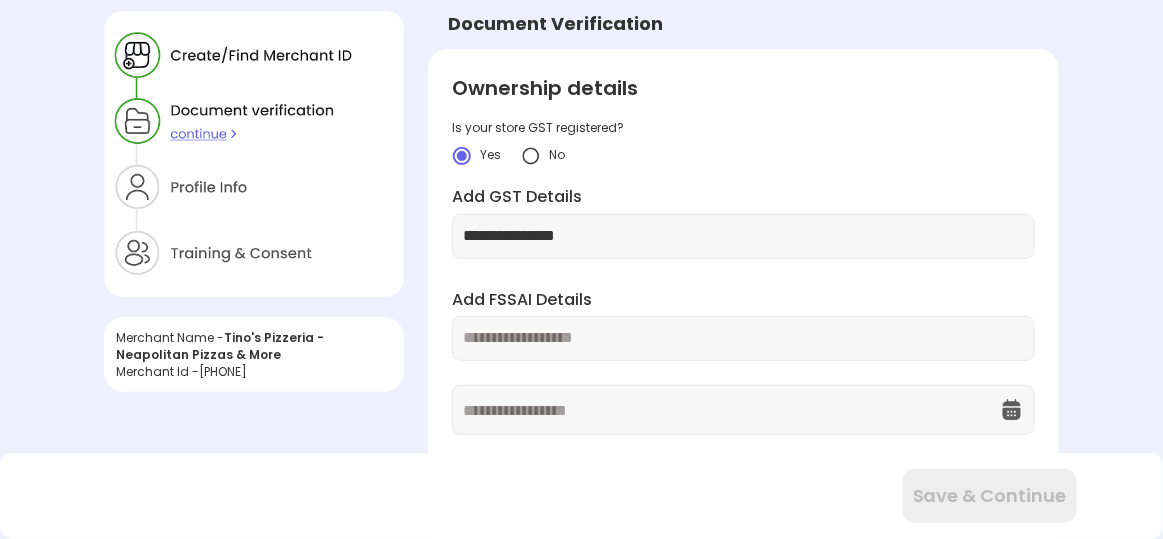 type on "**********" 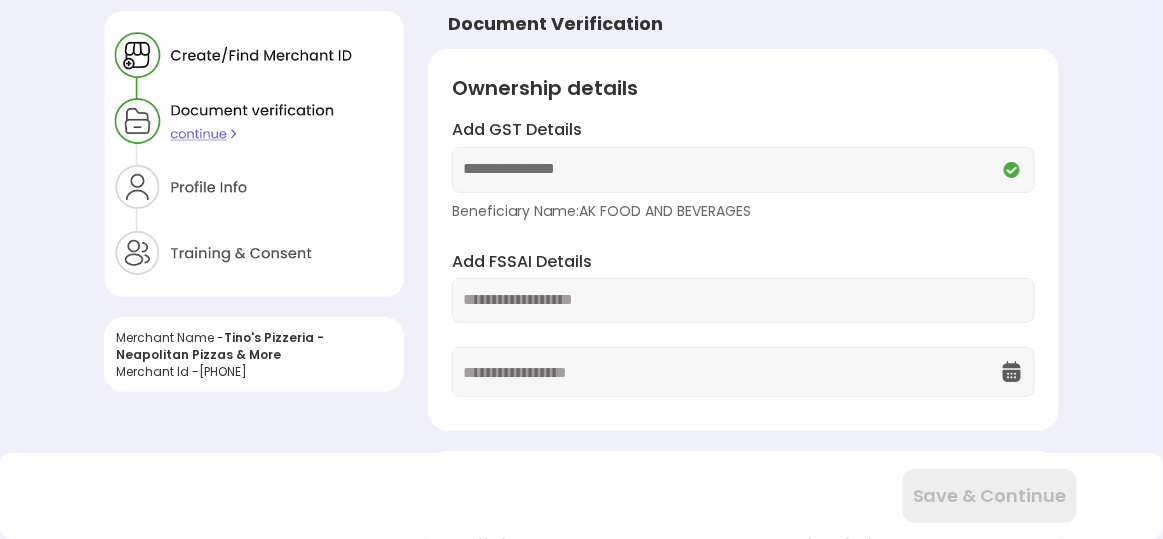 click at bounding box center (743, 300) 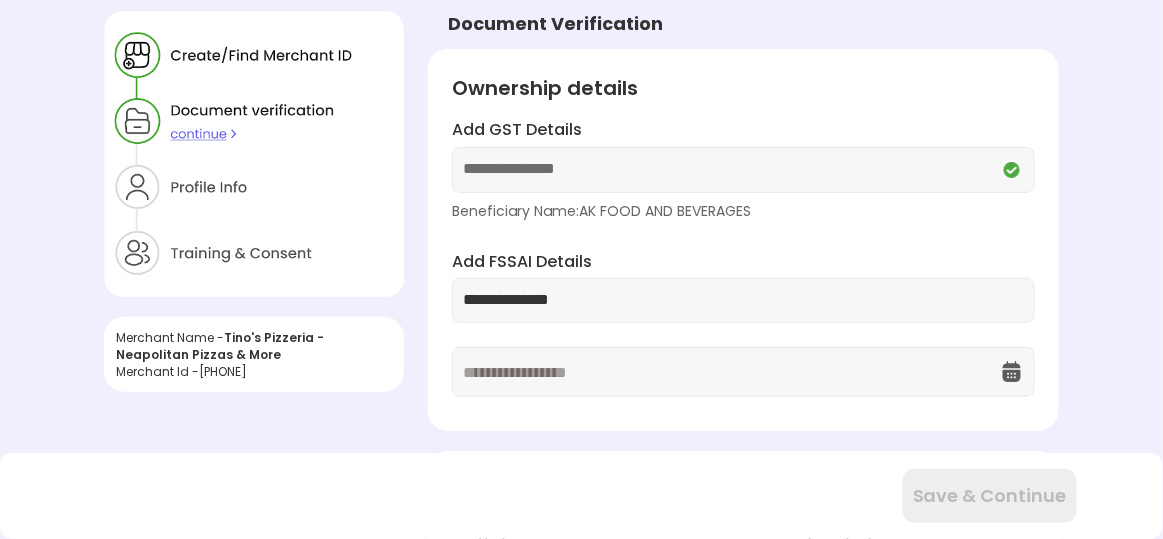 type on "**********" 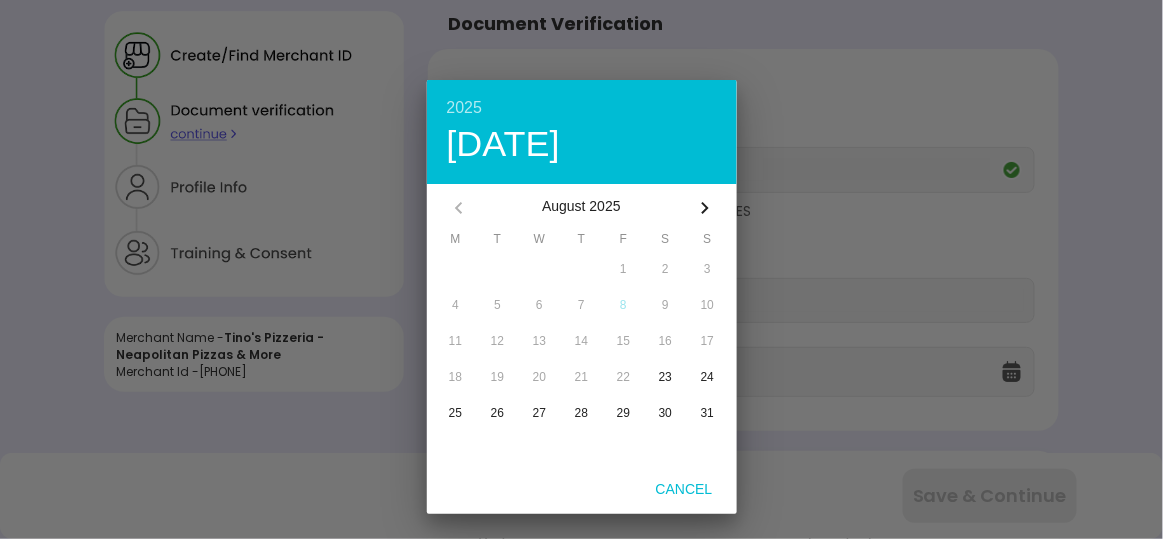 click on "2025" at bounding box center (582, 108) 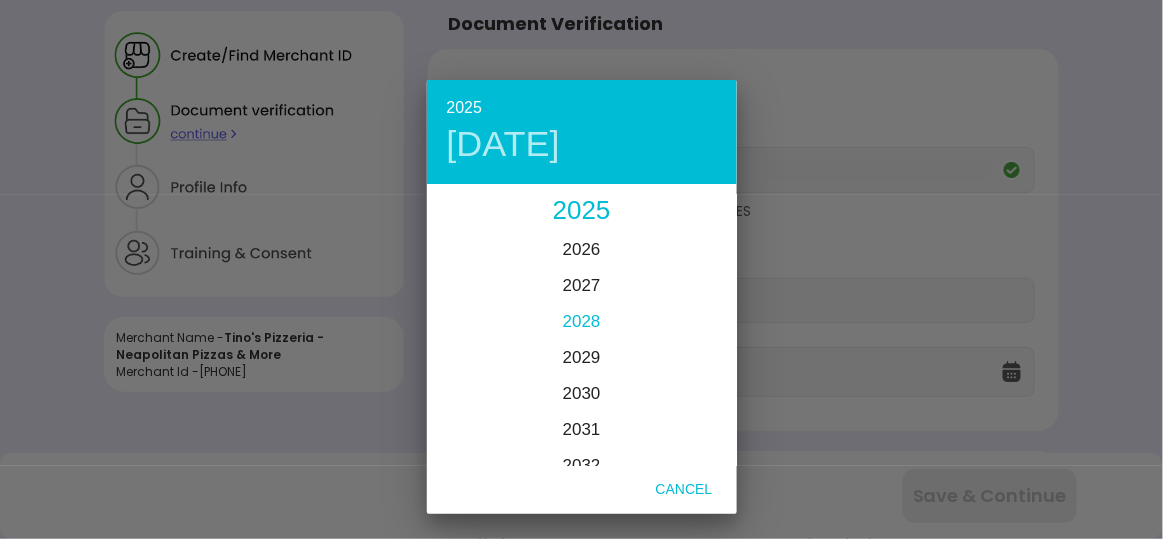 click on "2028" at bounding box center [582, 321] 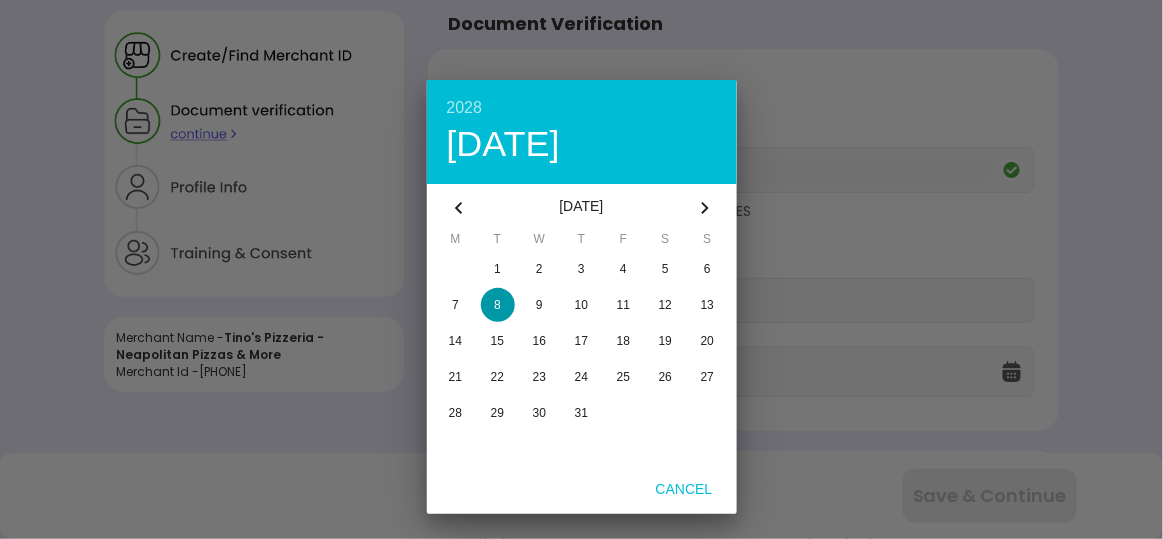 click 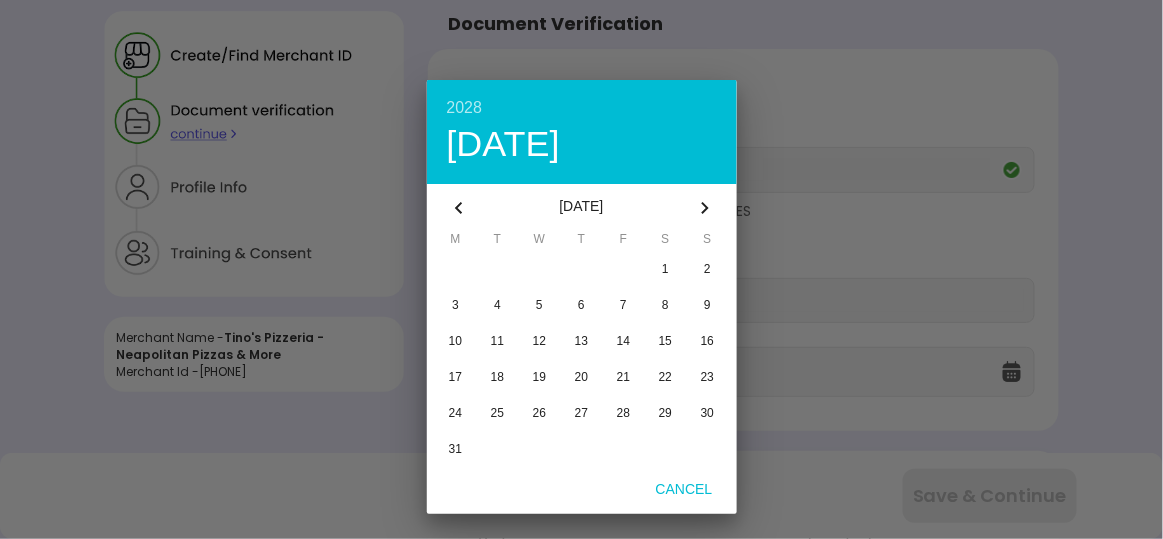 click 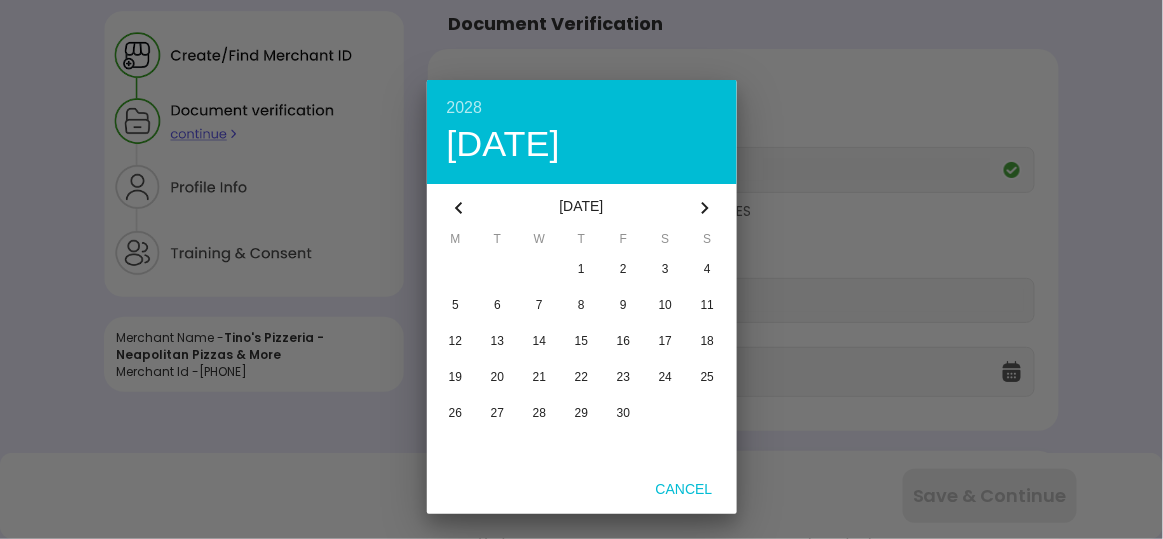 click 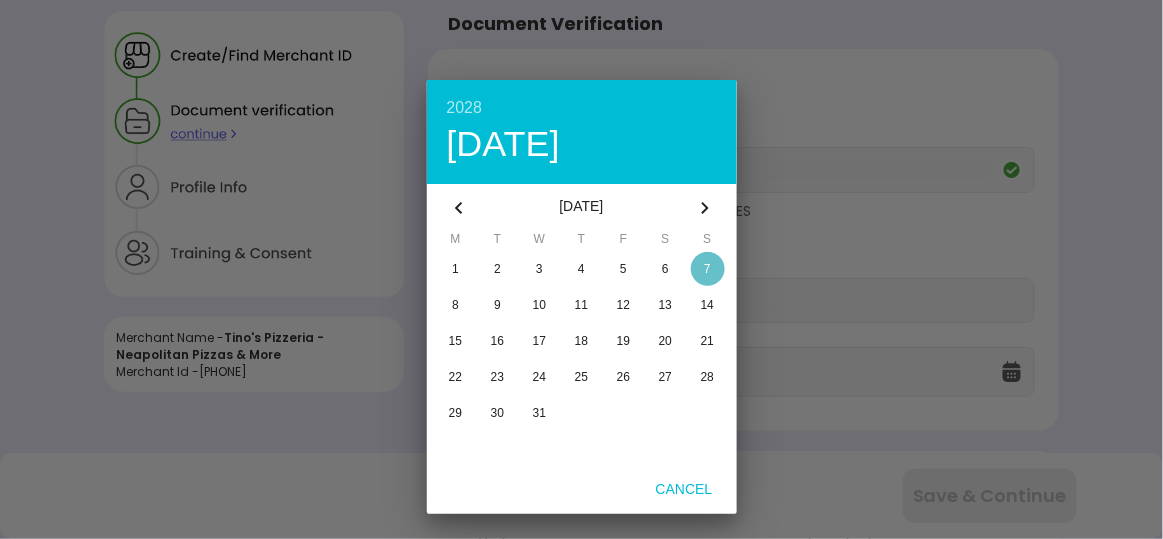 click at bounding box center (708, 269) 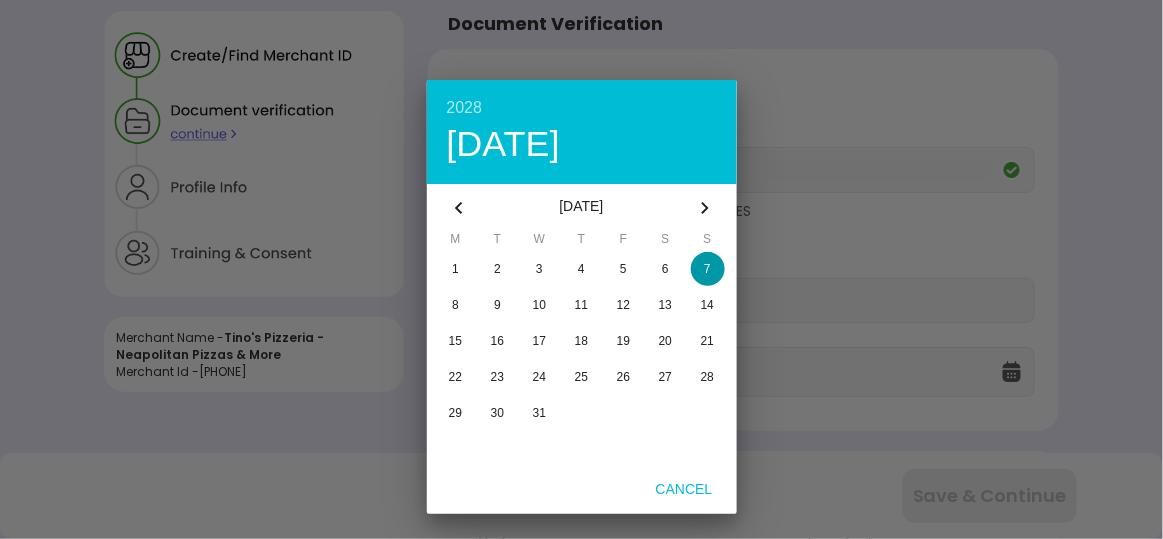 type on "**********" 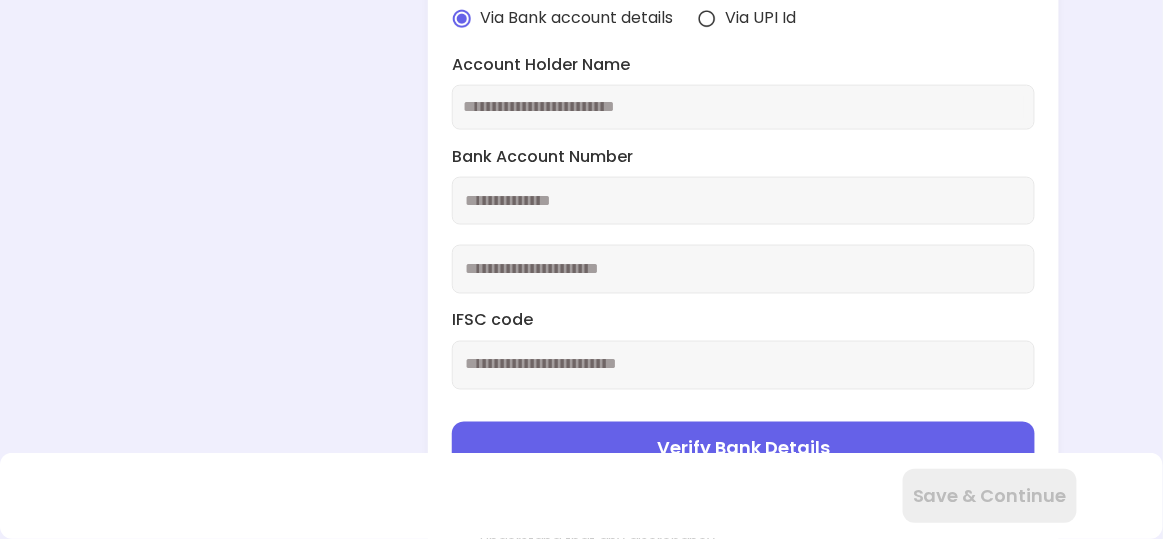 scroll, scrollTop: 598, scrollLeft: 0, axis: vertical 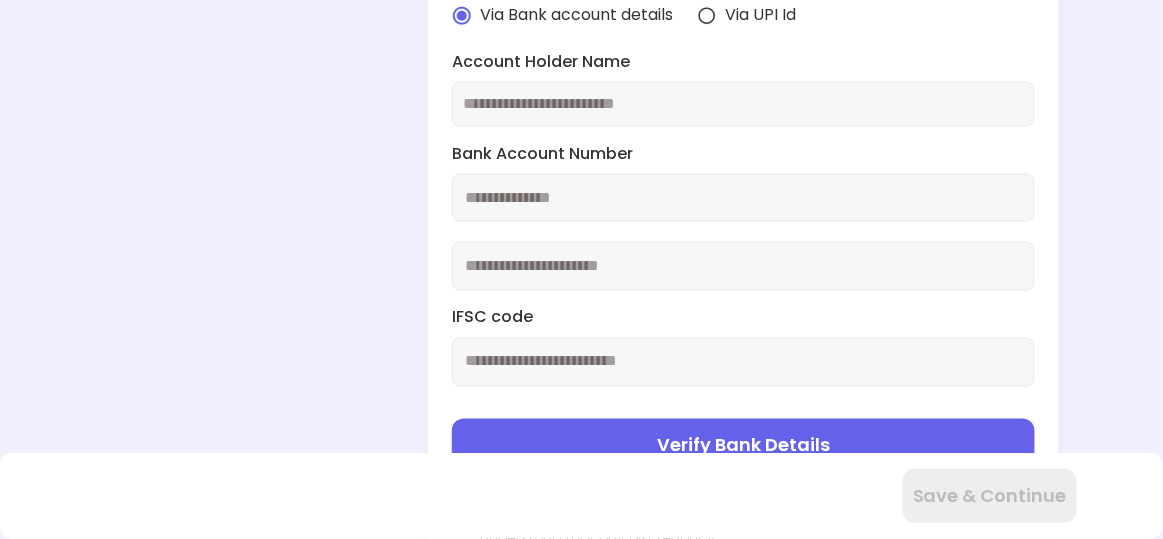 click at bounding box center [743, 104] 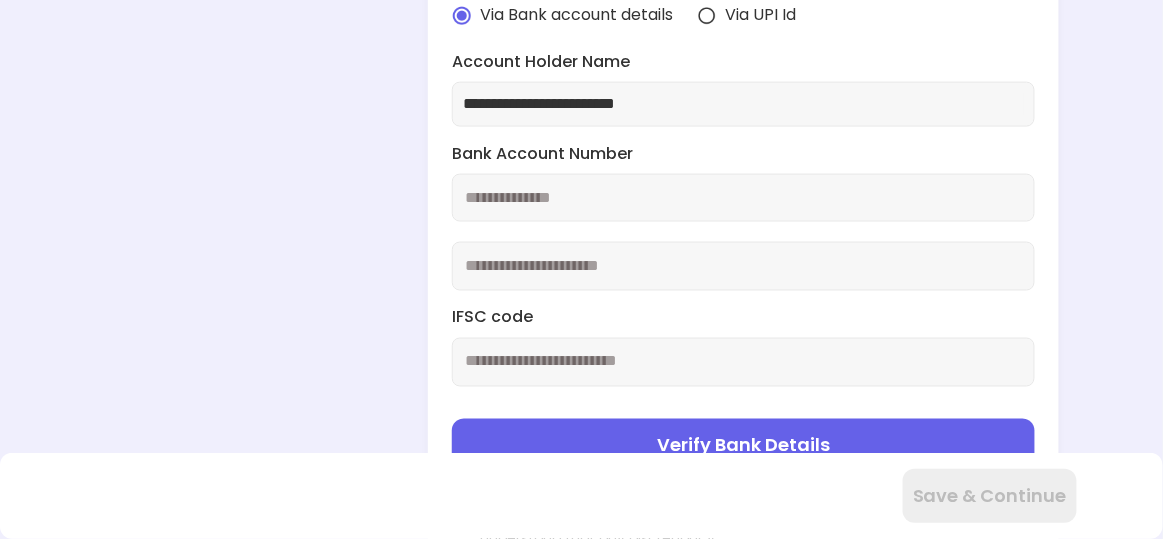 type on "**********" 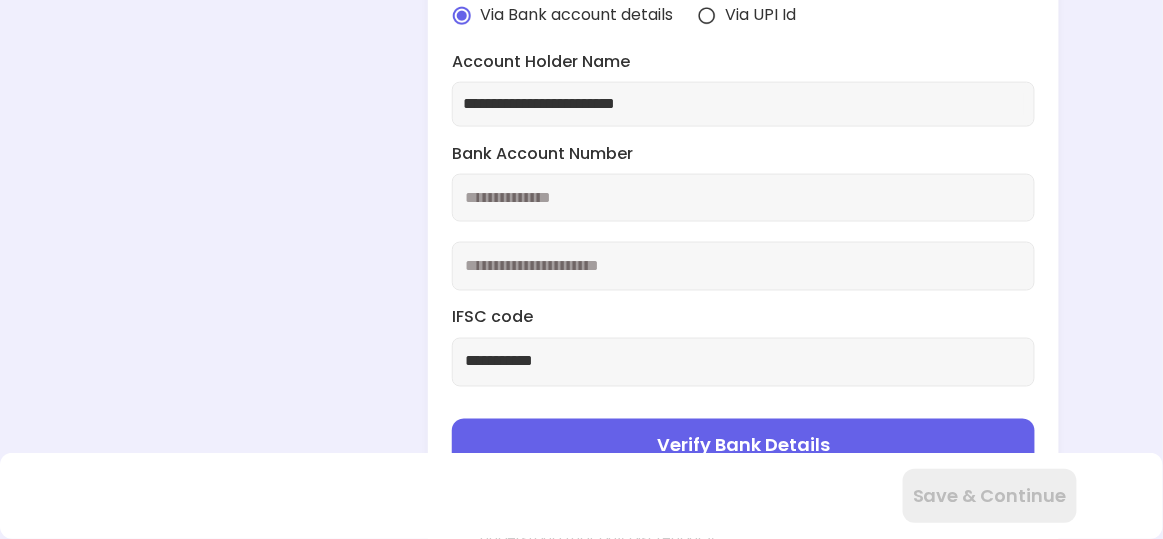 type on "**********" 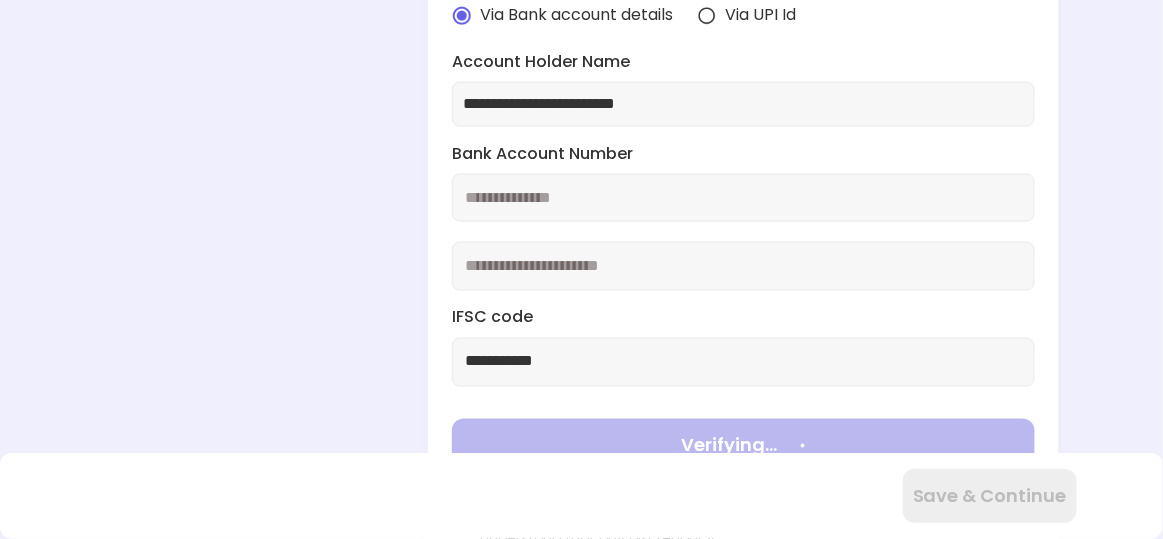 type on "**********" 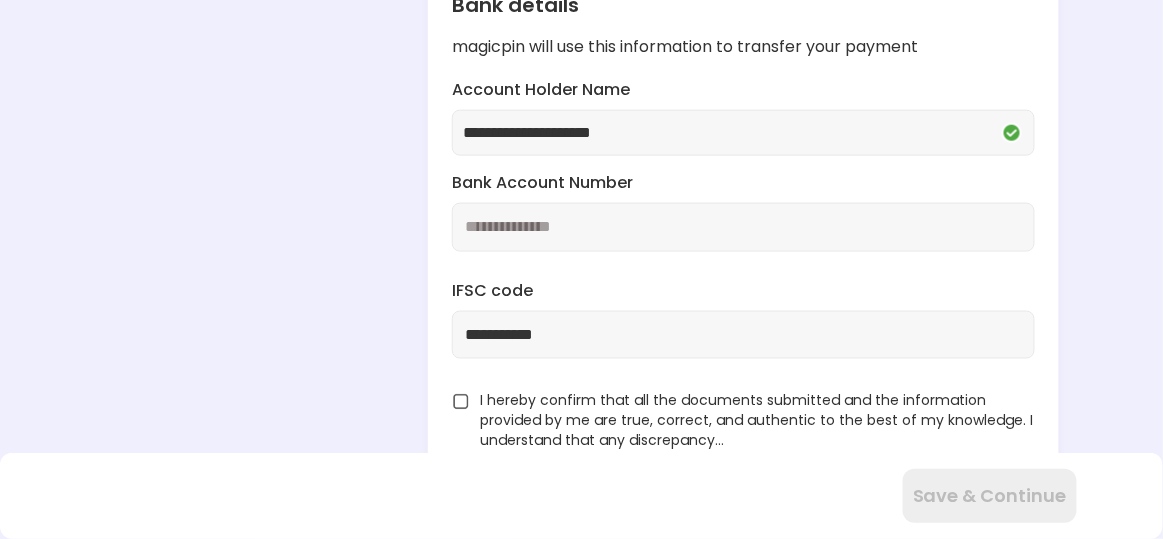 scroll, scrollTop: 518, scrollLeft: 0, axis: vertical 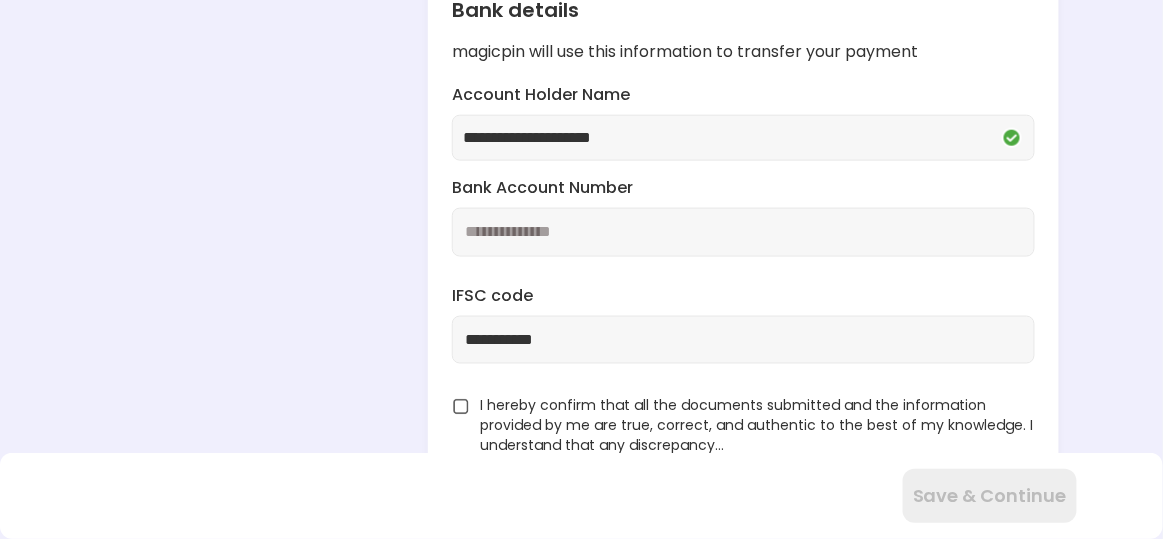 click at bounding box center (461, 407) 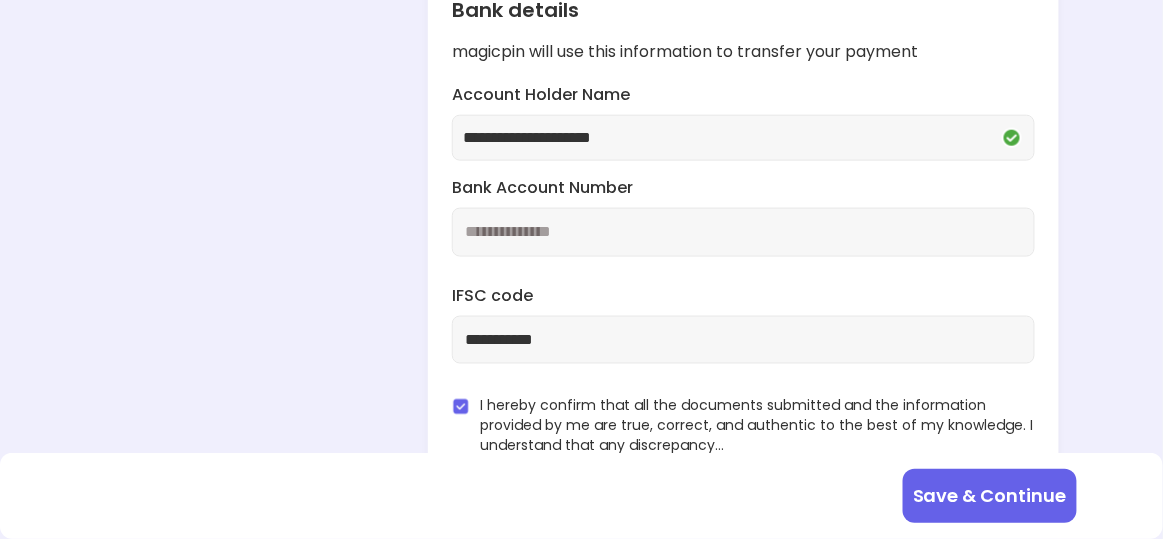 click on "Save & Continue" at bounding box center [990, 496] 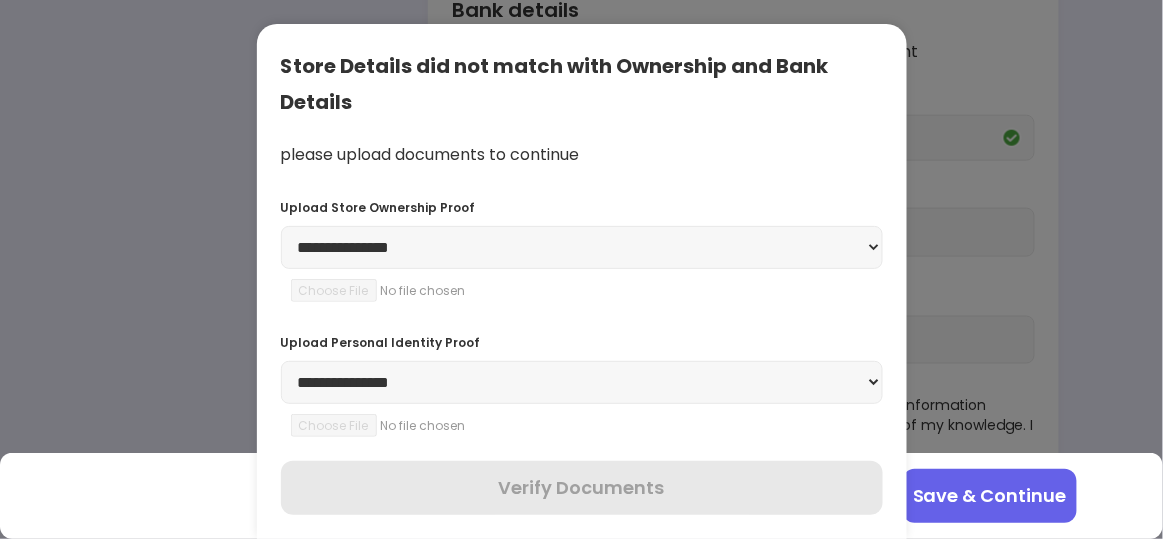 click on "**********" at bounding box center (582, 247) 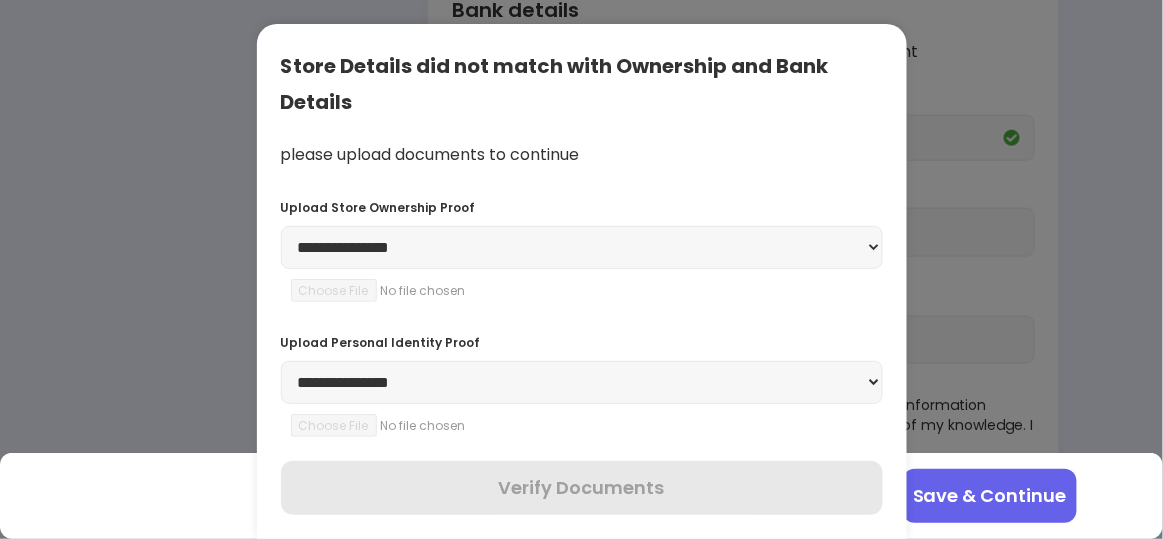 select on "**********" 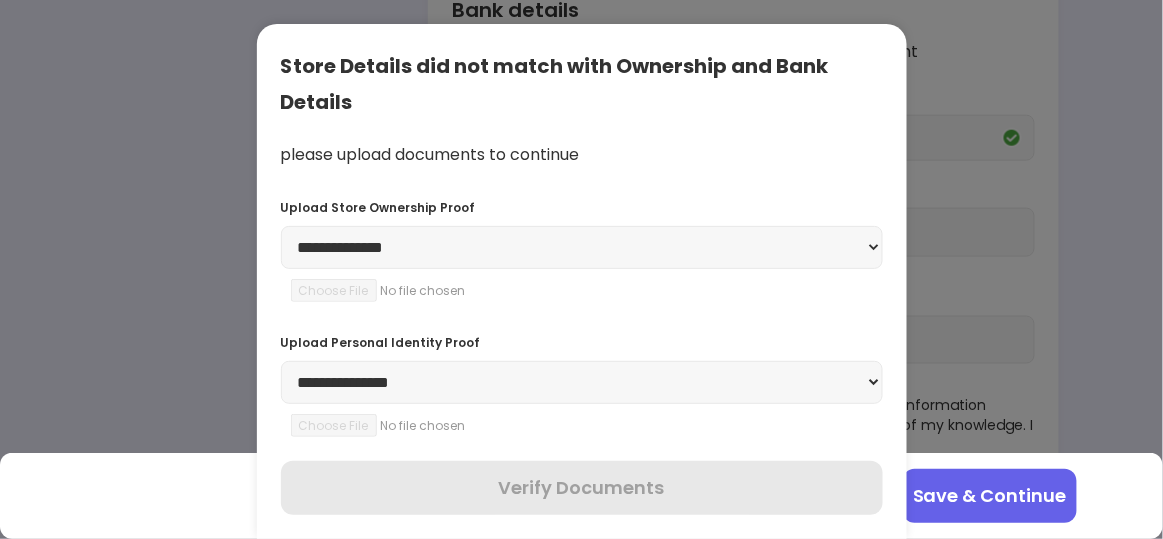 click on "**********" at bounding box center (582, 247) 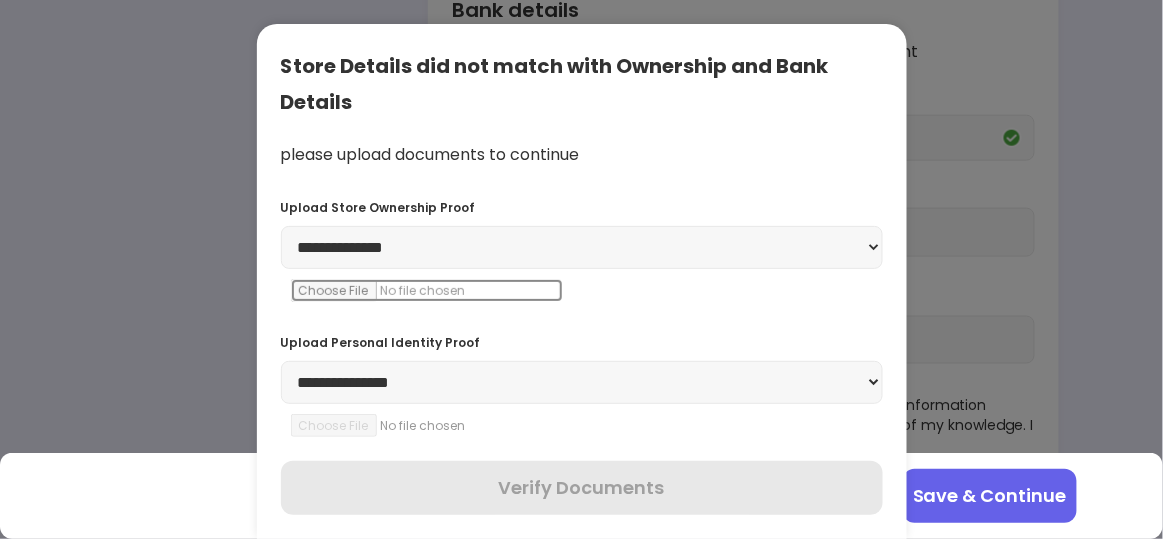 click at bounding box center [427, 290] 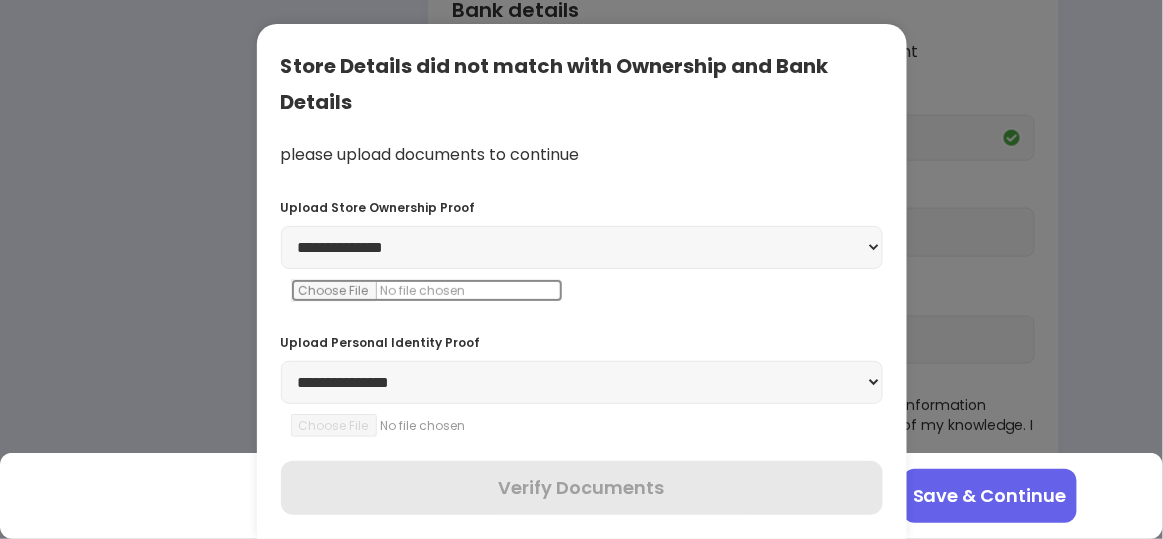 type on "[CREDIT CARD]" 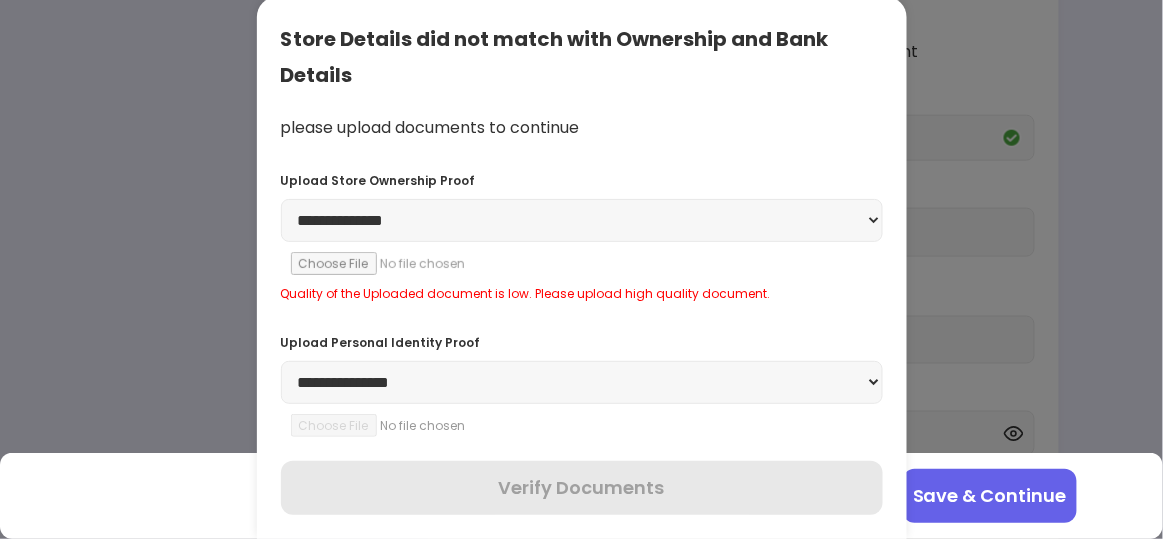 click on "**********" at bounding box center [582, 382] 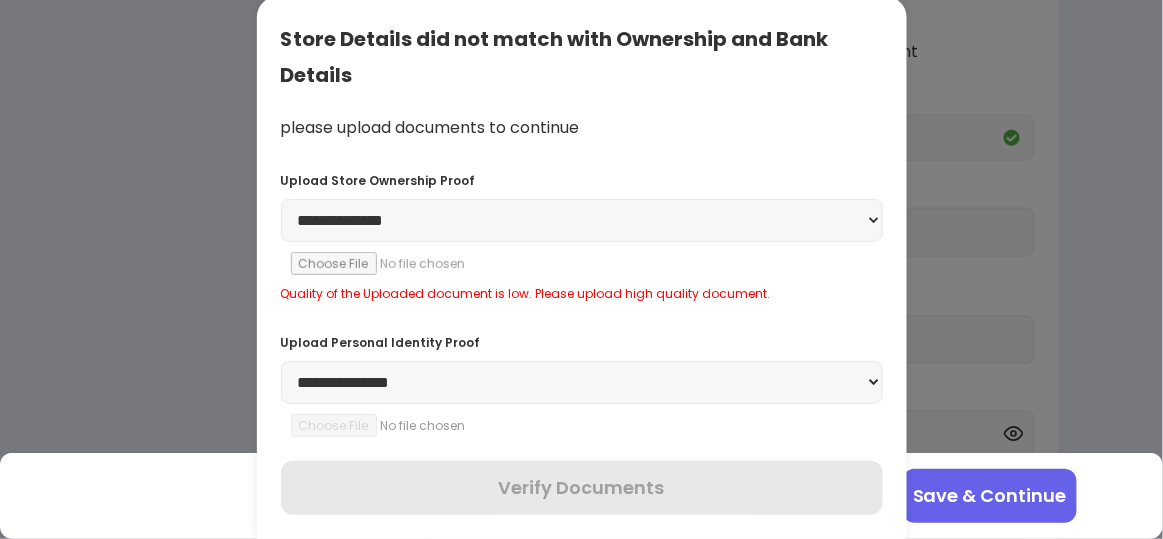select on "******" 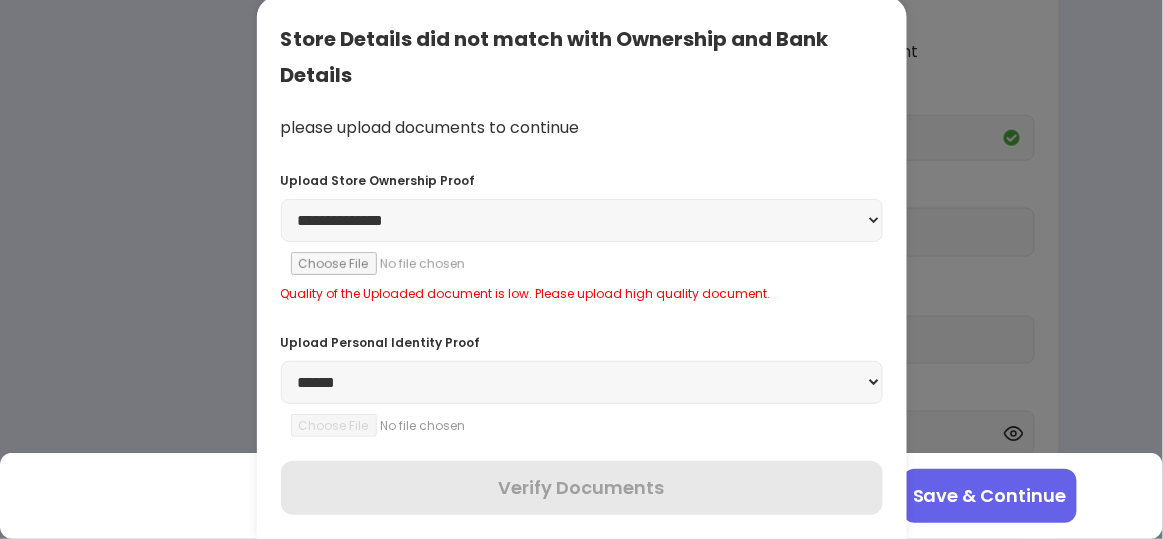 click on "**********" at bounding box center [582, 382] 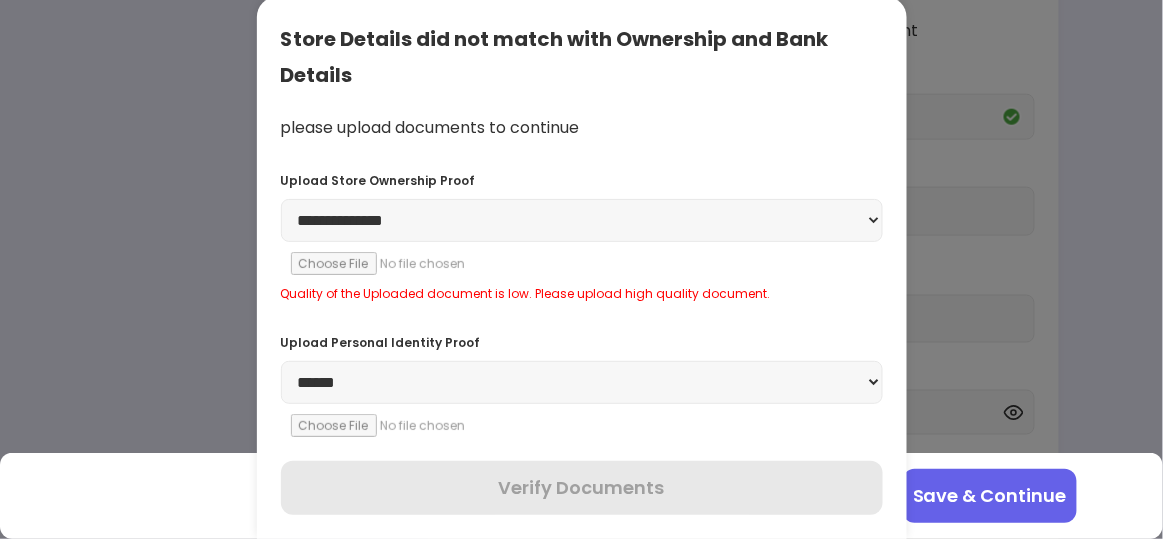 scroll, scrollTop: 456, scrollLeft: 0, axis: vertical 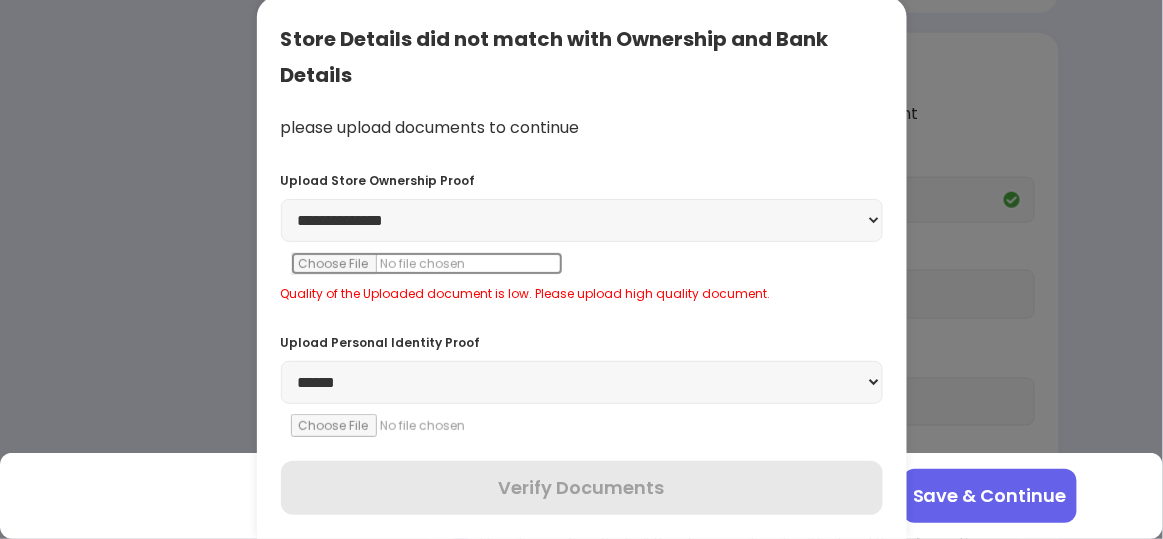 click at bounding box center (427, 263) 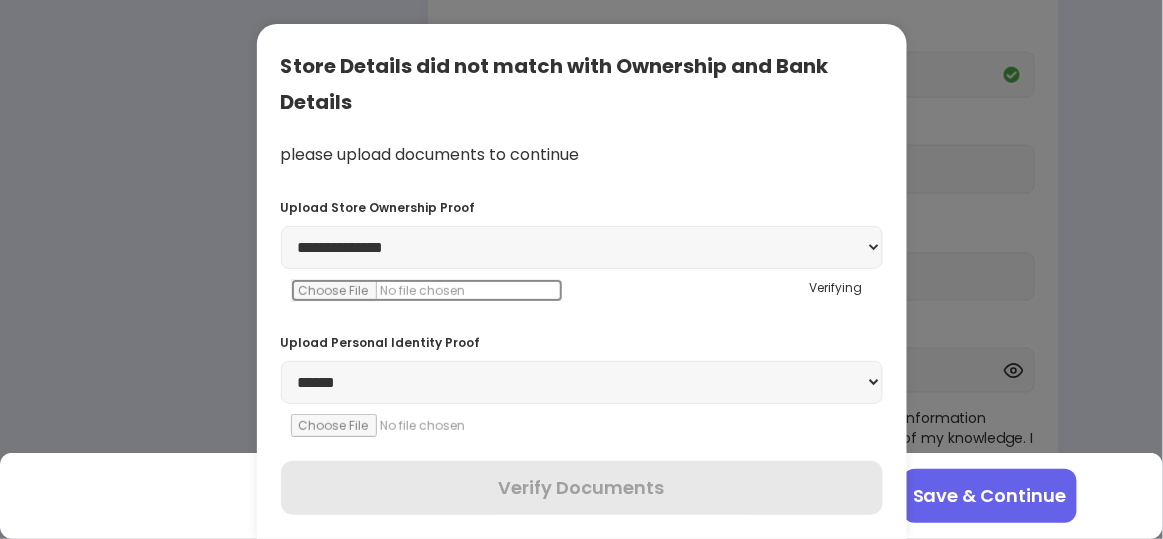 scroll, scrollTop: 578, scrollLeft: 0, axis: vertical 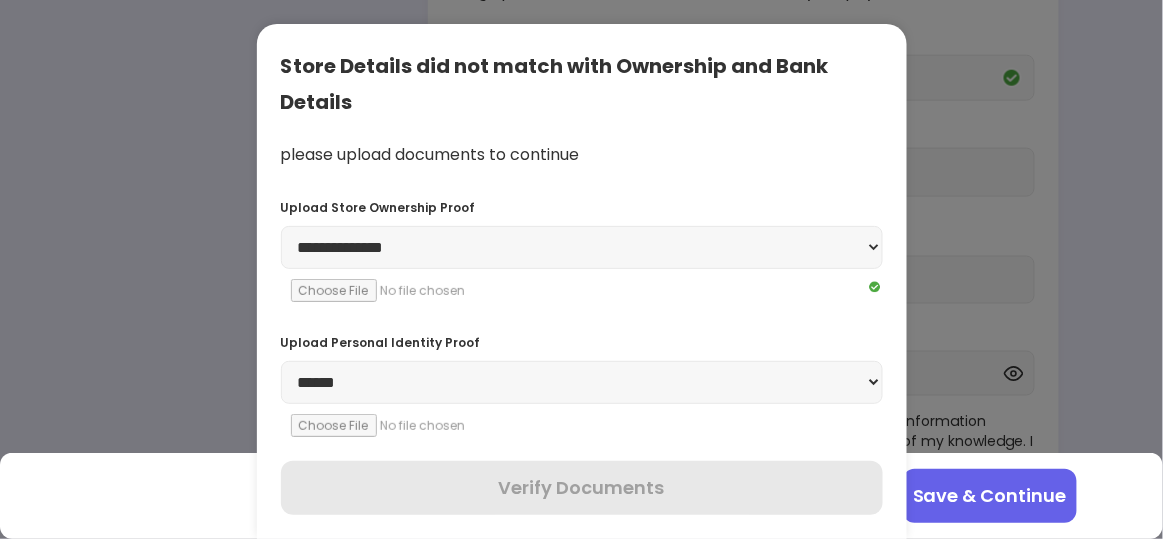 click on "**********" at bounding box center [582, 382] 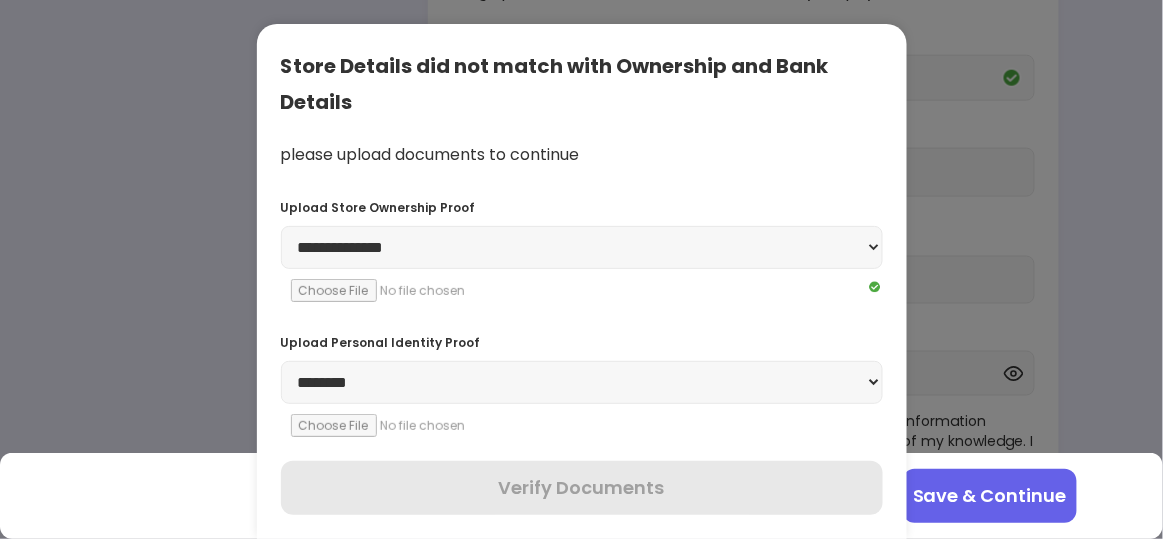 click on "**********" at bounding box center [582, 382] 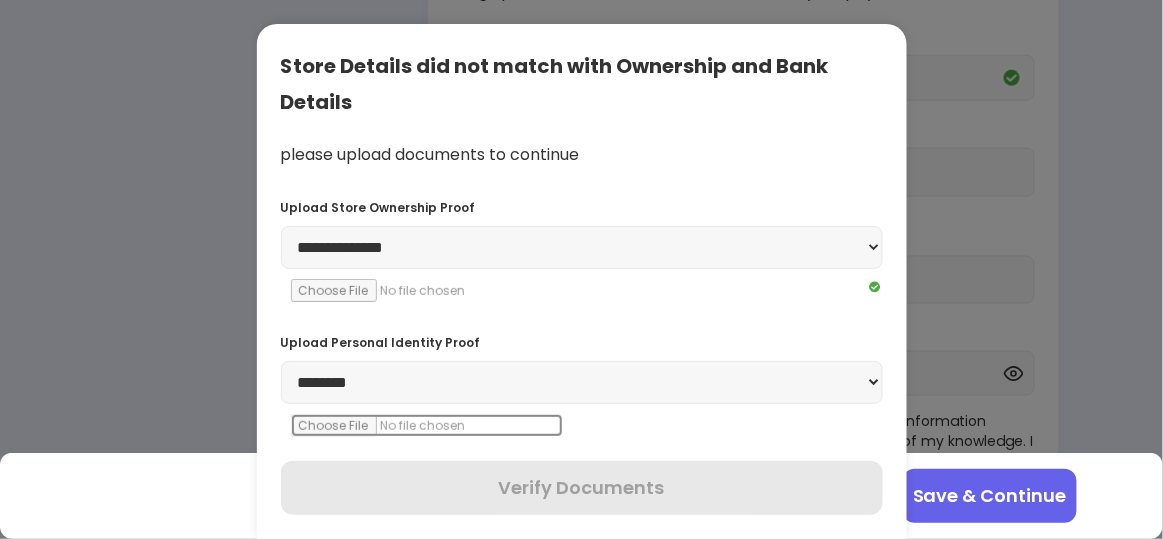 click at bounding box center [427, 425] 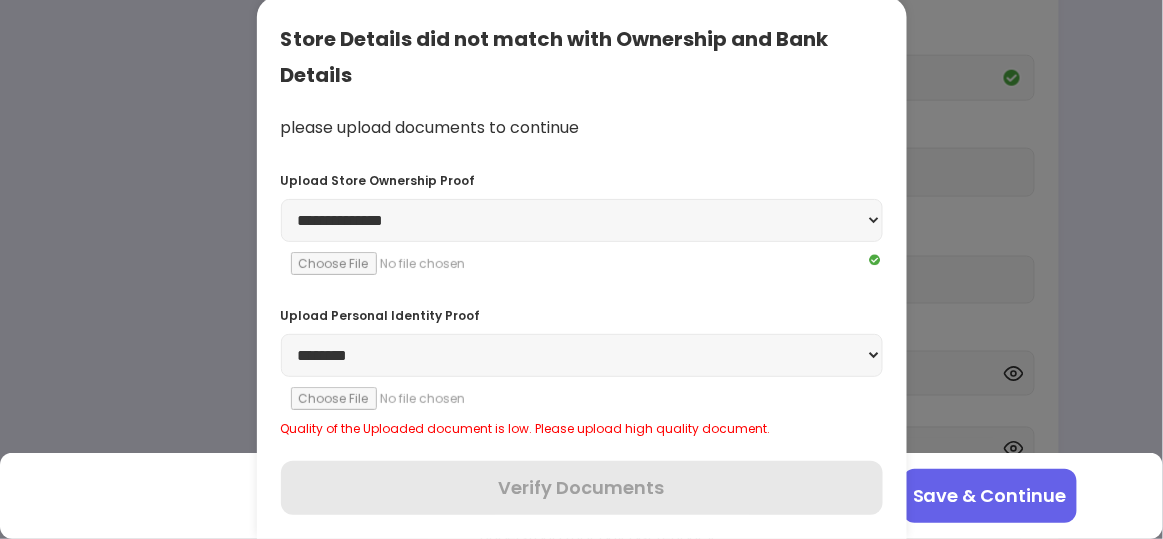 click at bounding box center (582, 398) 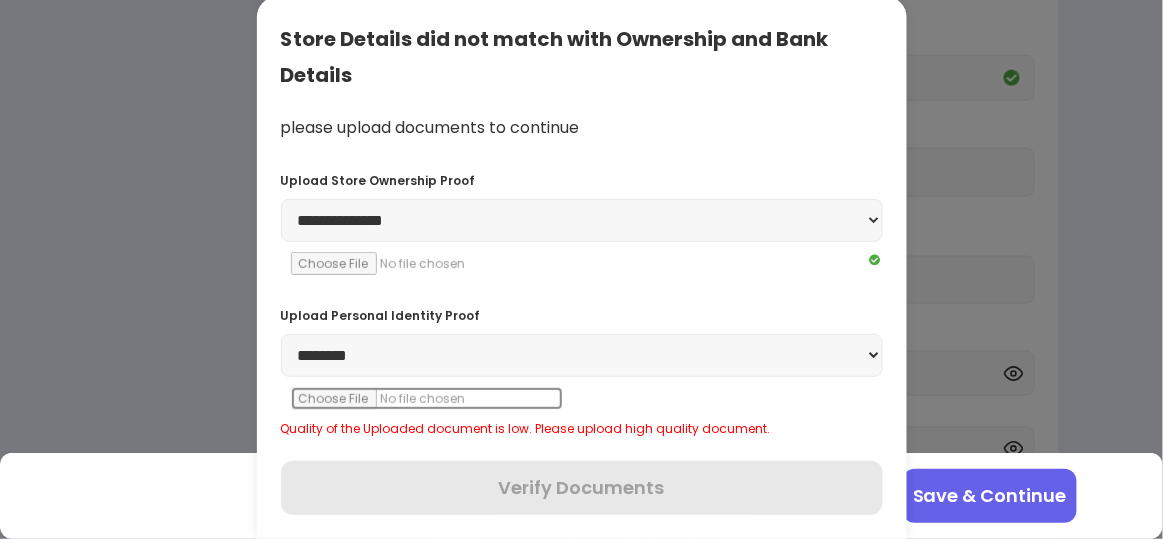 click at bounding box center [427, 398] 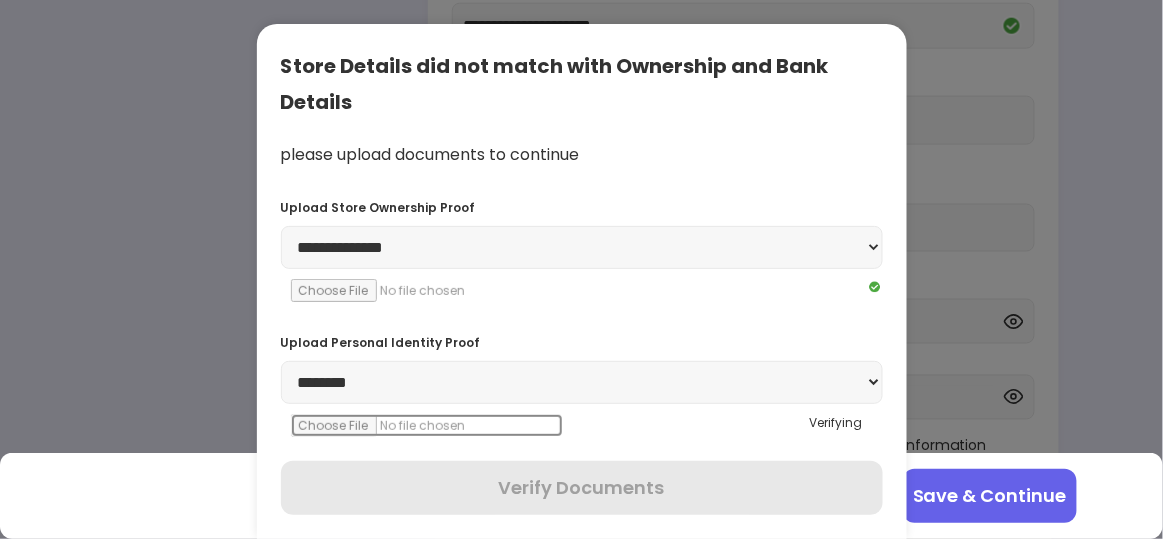 scroll, scrollTop: 667, scrollLeft: 0, axis: vertical 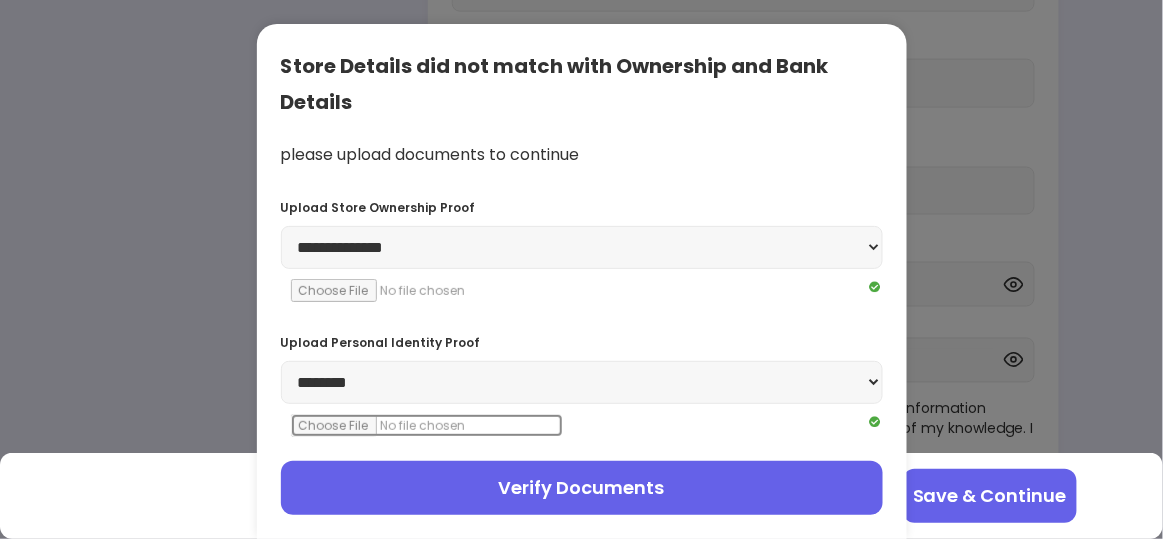 click on "Verify Documents" at bounding box center [582, 488] 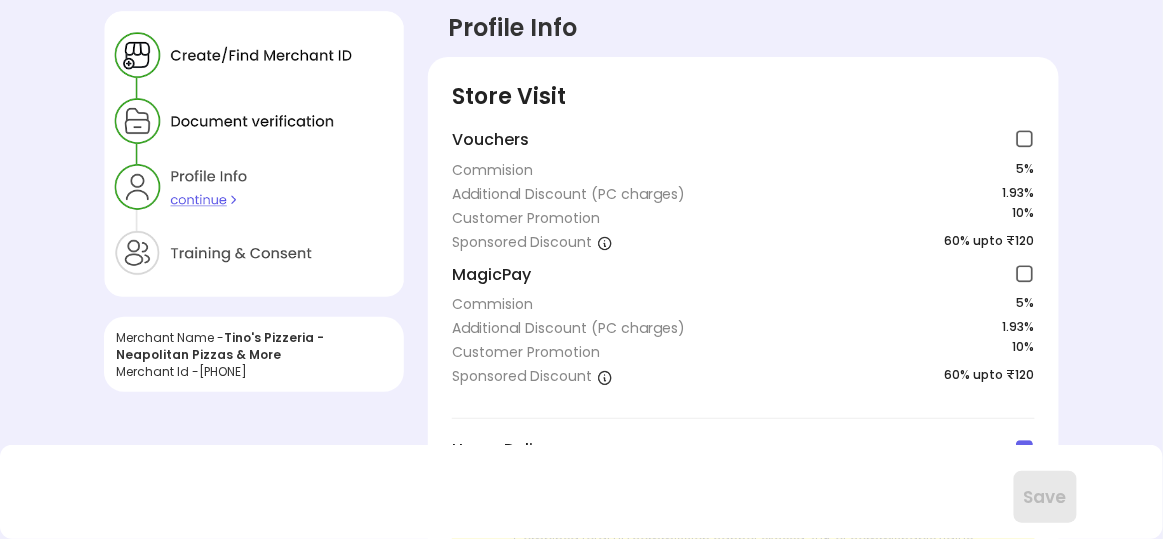 scroll, scrollTop: 0, scrollLeft: 0, axis: both 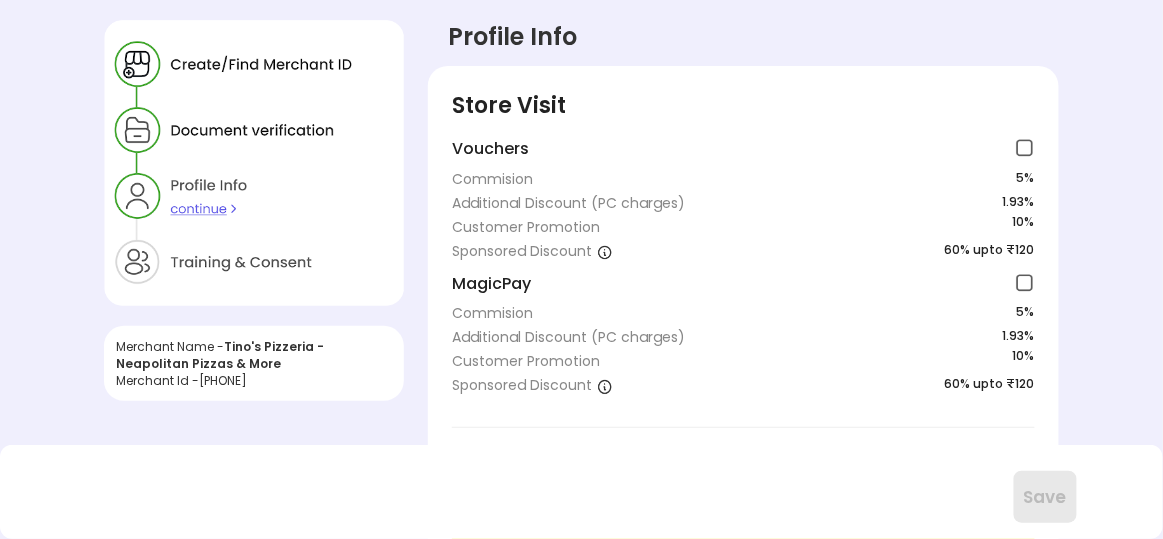 click at bounding box center (1025, 148) 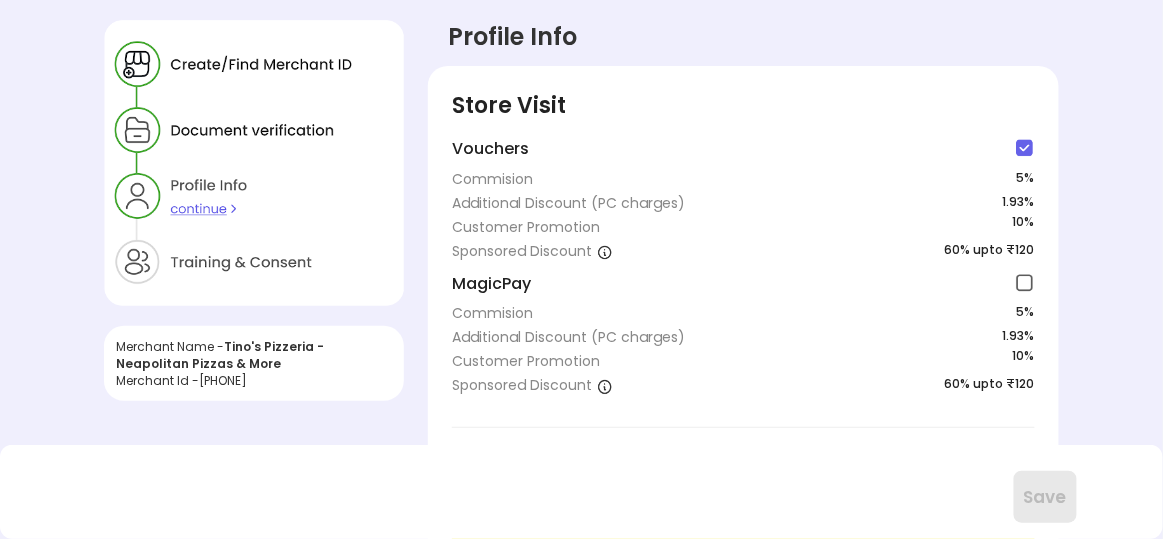 click at bounding box center (1025, 283) 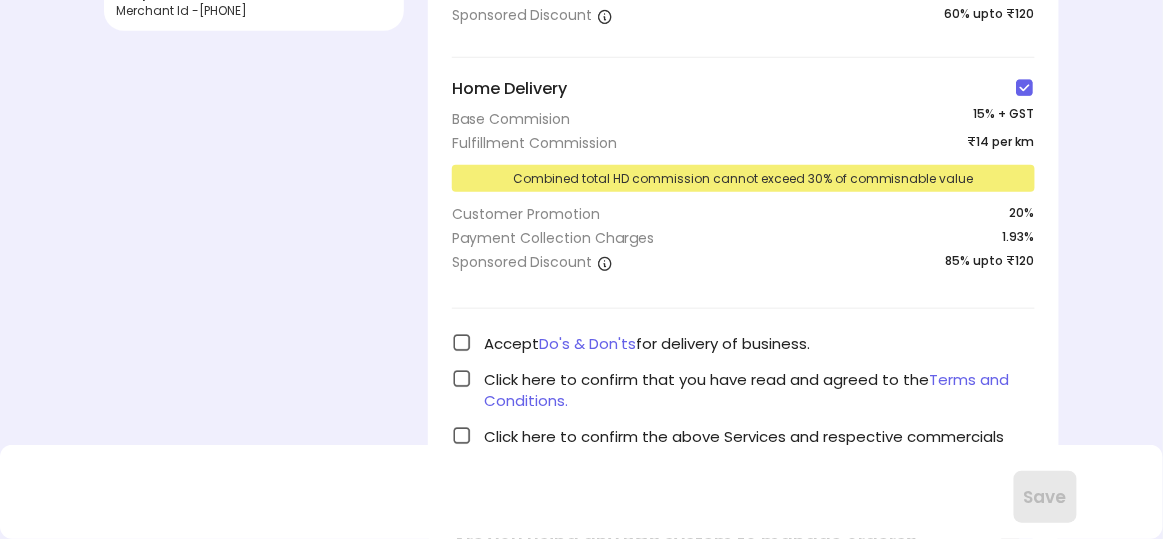 scroll, scrollTop: 393, scrollLeft: 0, axis: vertical 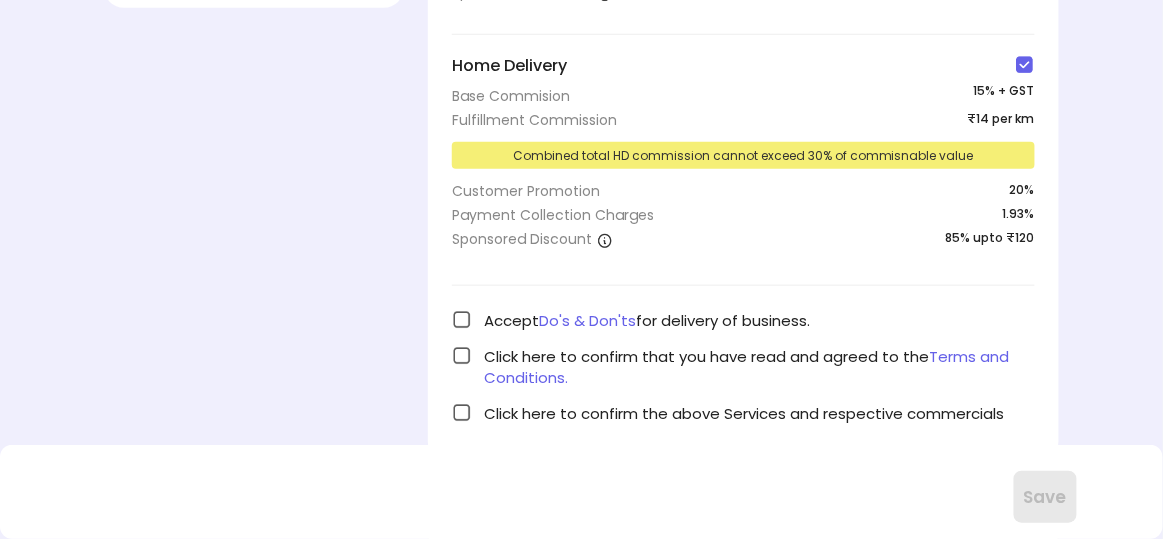 click at bounding box center (462, 320) 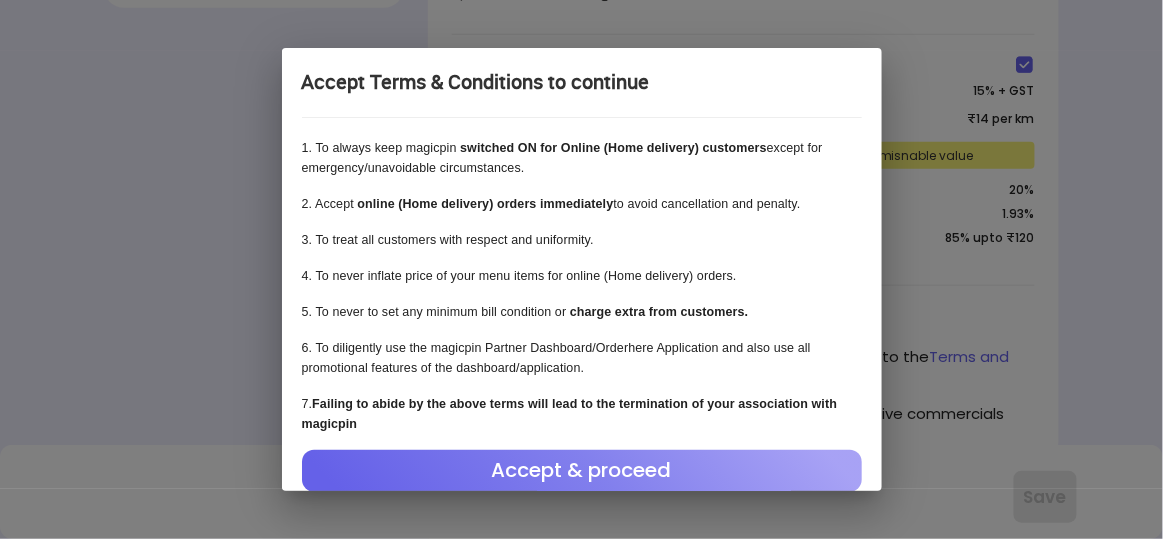 click on "Accept & proceed" at bounding box center (582, 471) 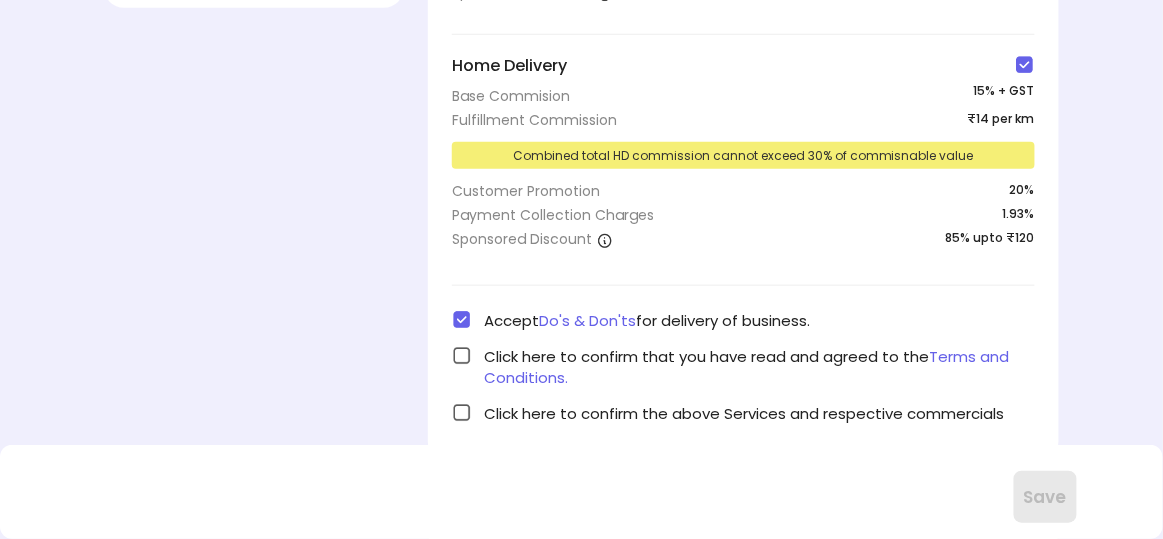 click at bounding box center [462, 356] 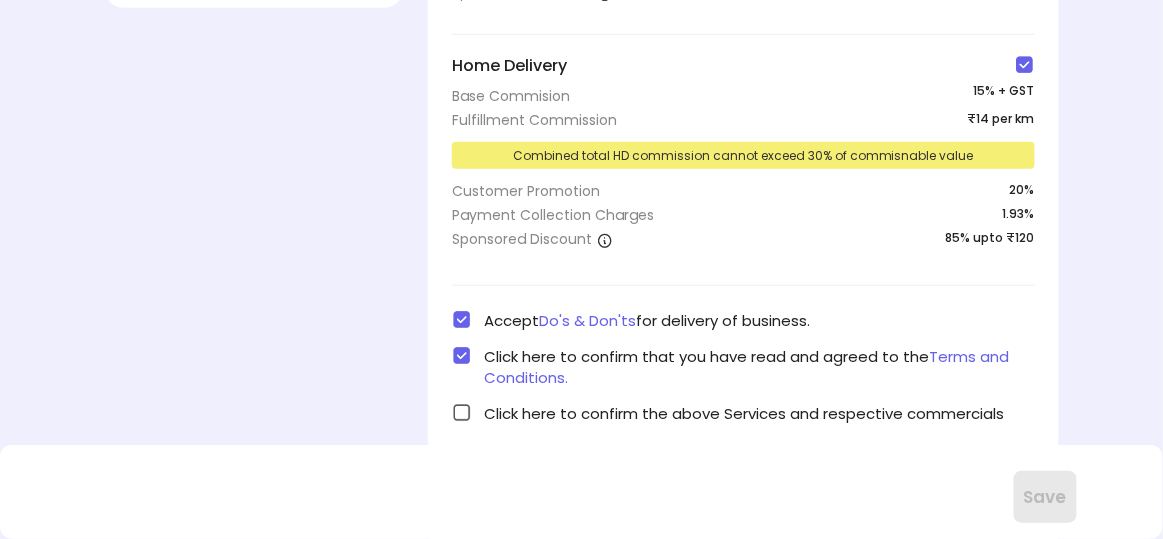 click at bounding box center (462, 413) 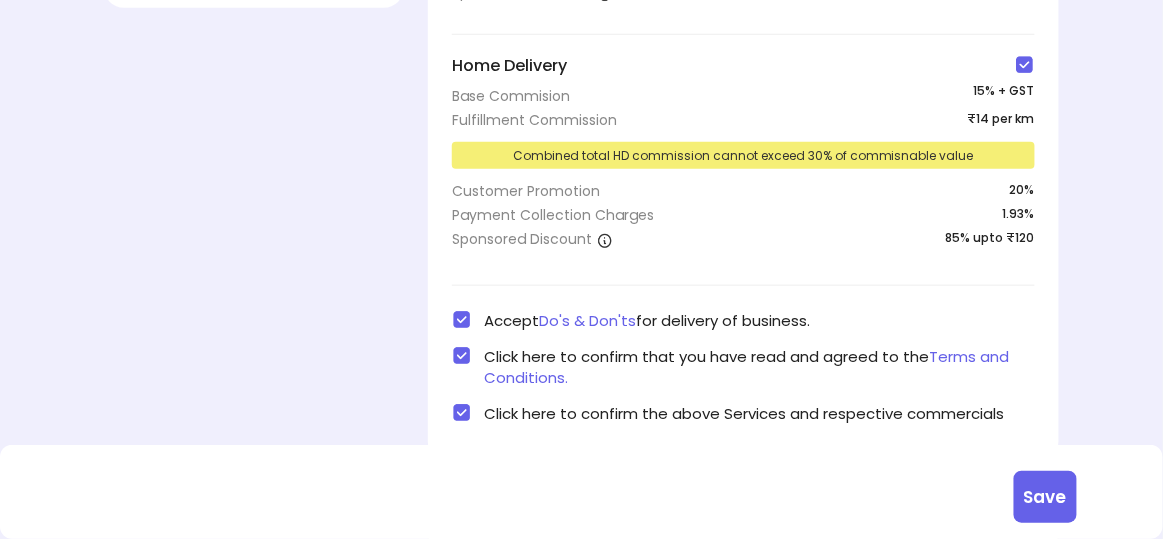 click on "Save" at bounding box center [1045, 497] 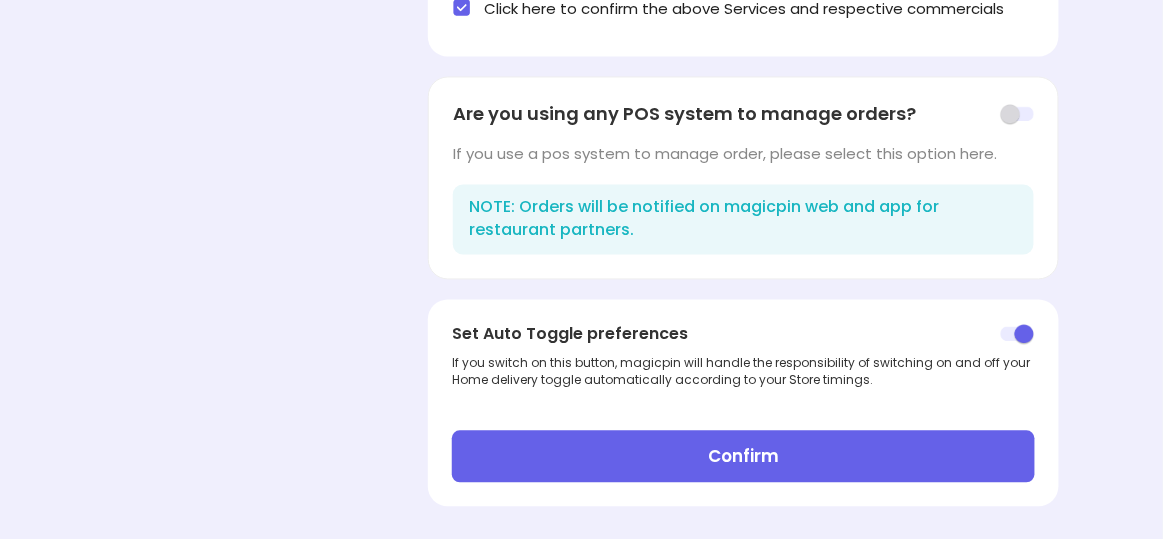 scroll, scrollTop: 804, scrollLeft: 0, axis: vertical 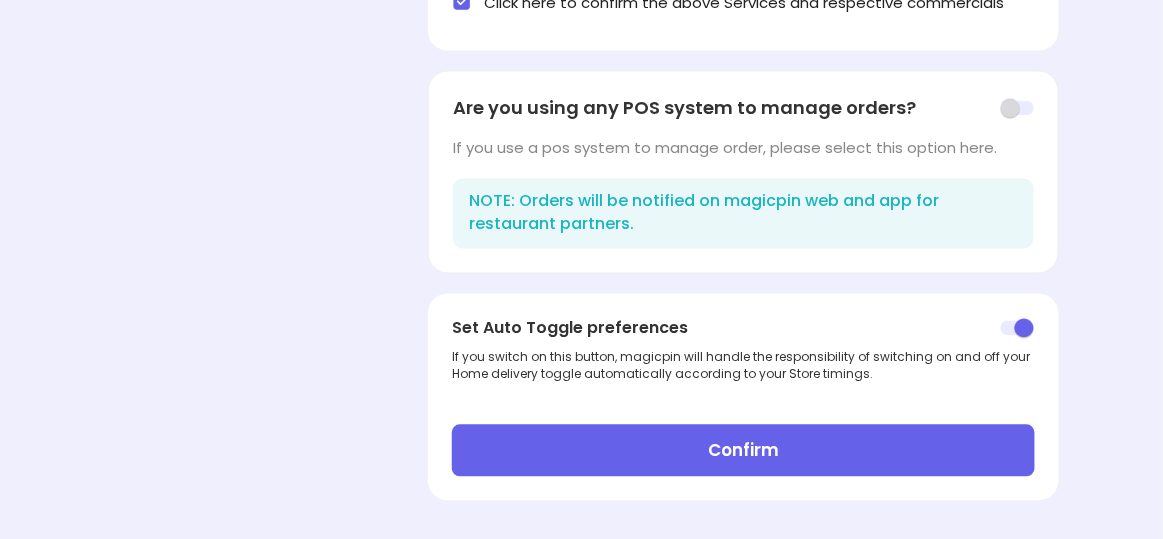 click on "Confirm" at bounding box center [743, 451] 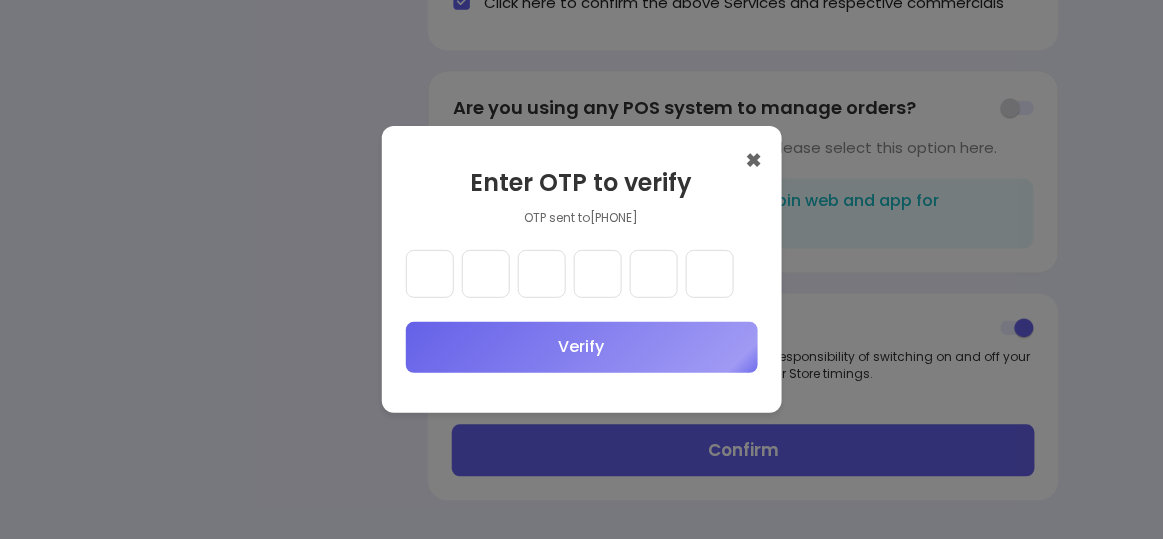 click at bounding box center [430, 274] 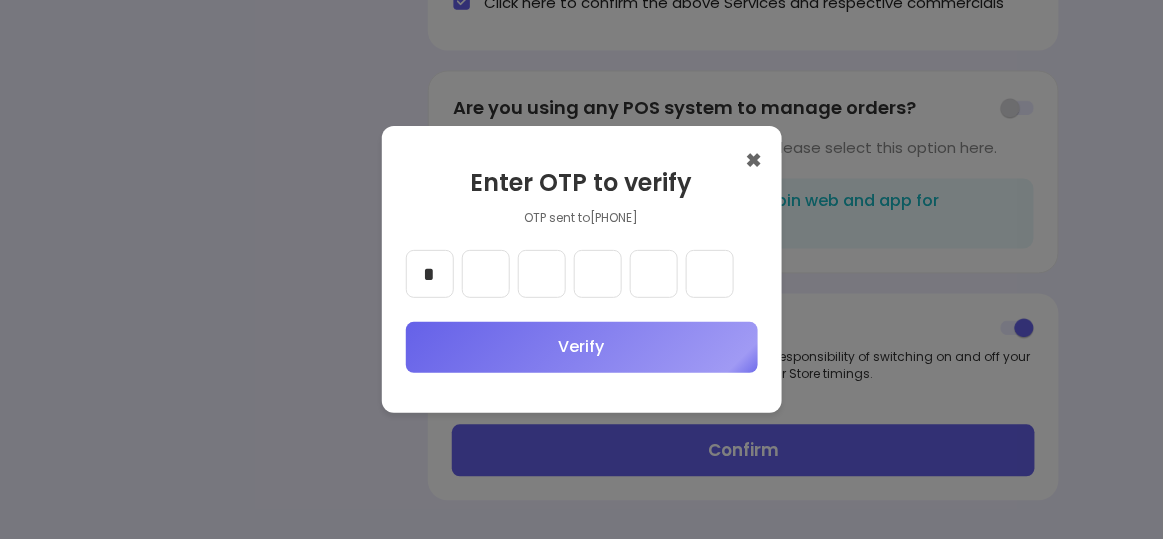 type on "*" 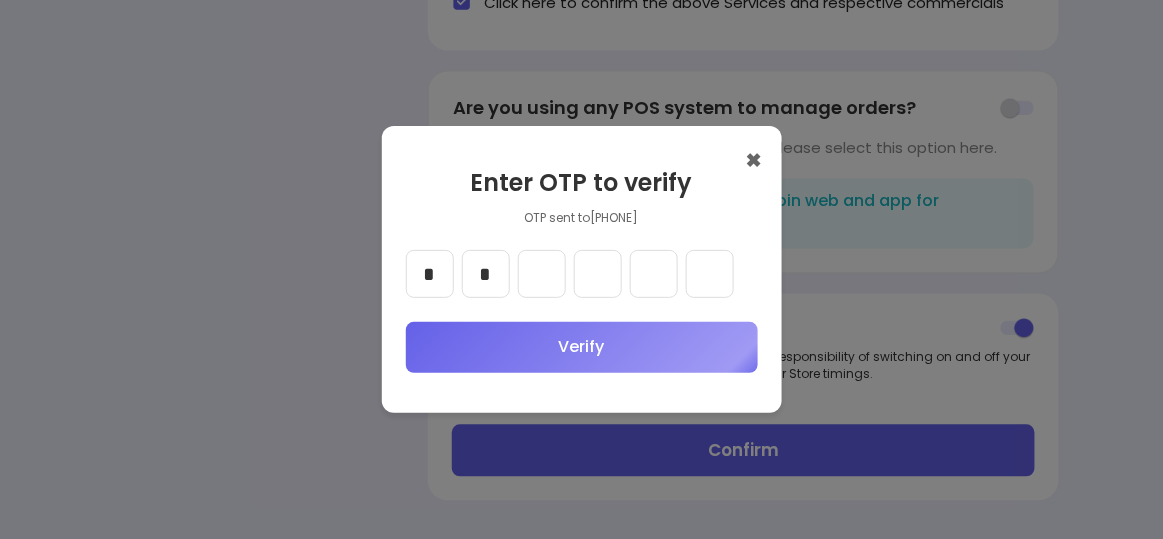 type on "*" 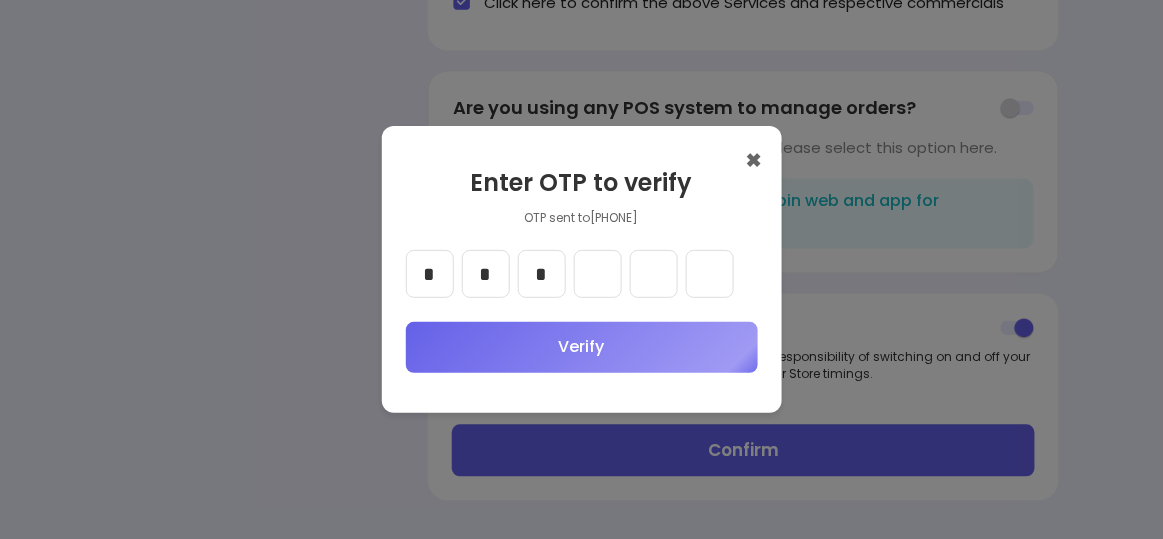 type on "*" 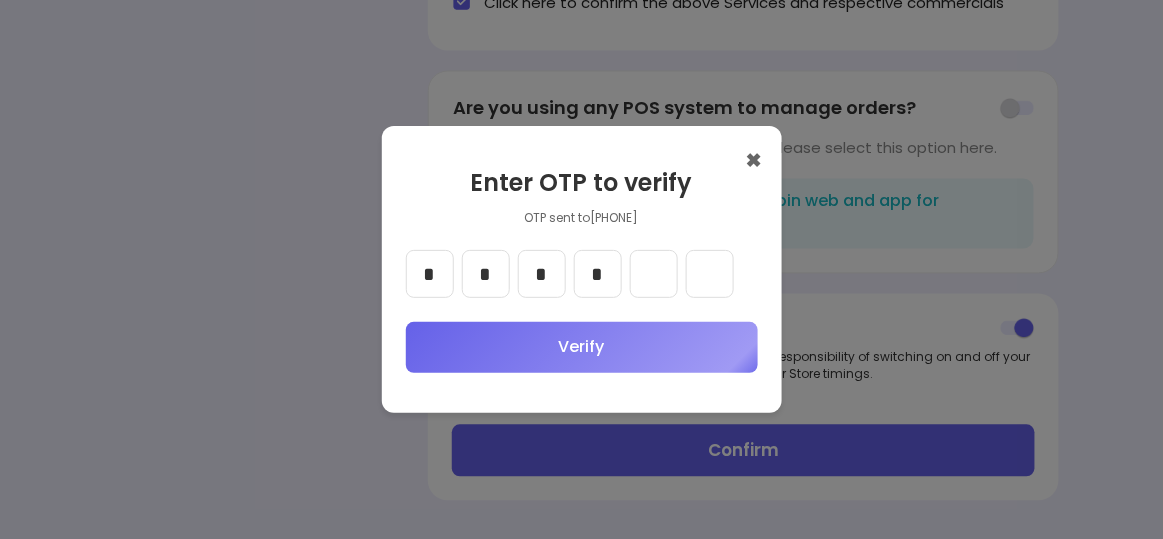 type on "*" 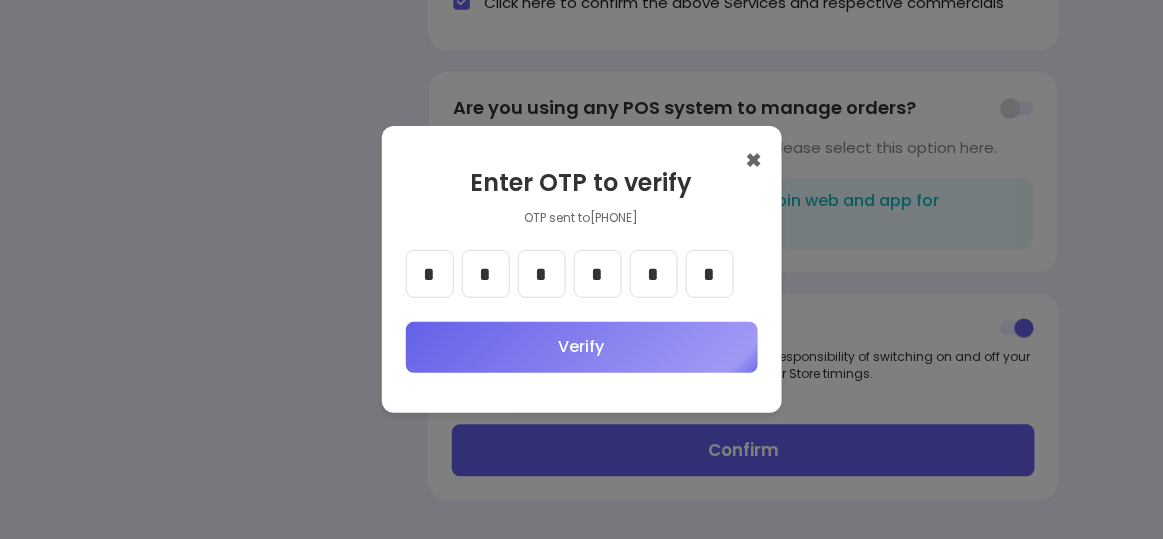 type on "*" 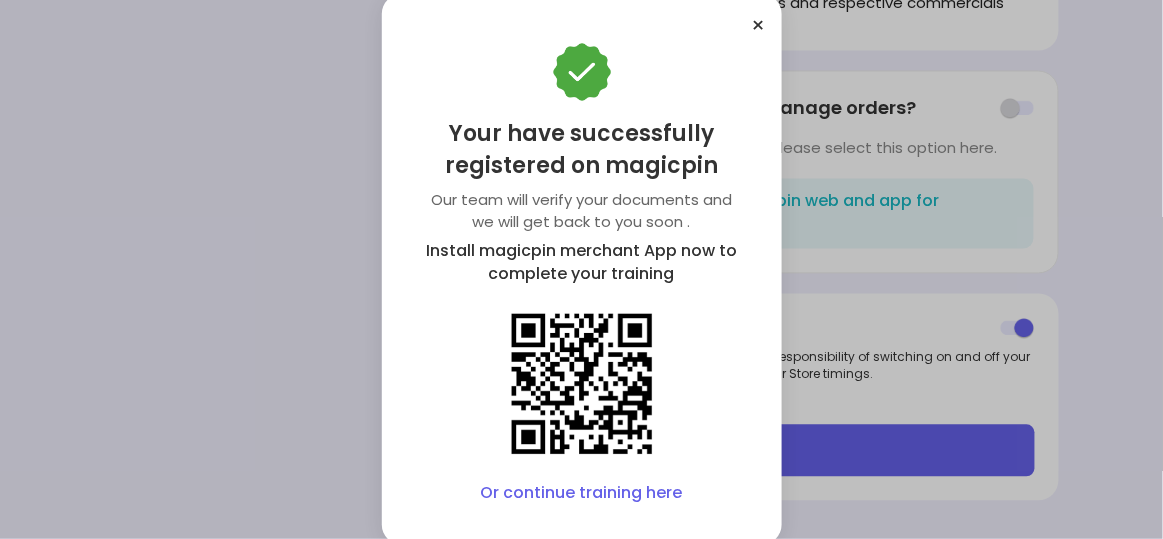 click on "Or continue training here" at bounding box center (582, 493) 